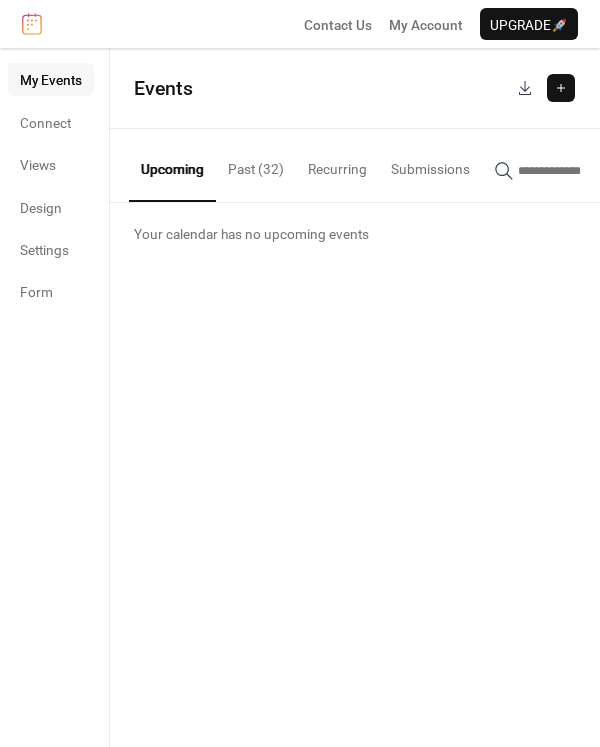 scroll, scrollTop: 0, scrollLeft: 0, axis: both 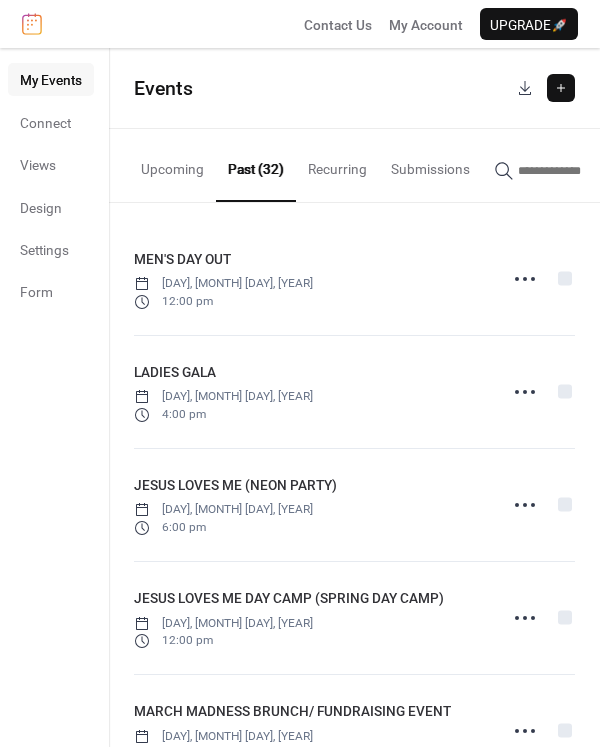 click on "Upcoming" at bounding box center [172, 164] 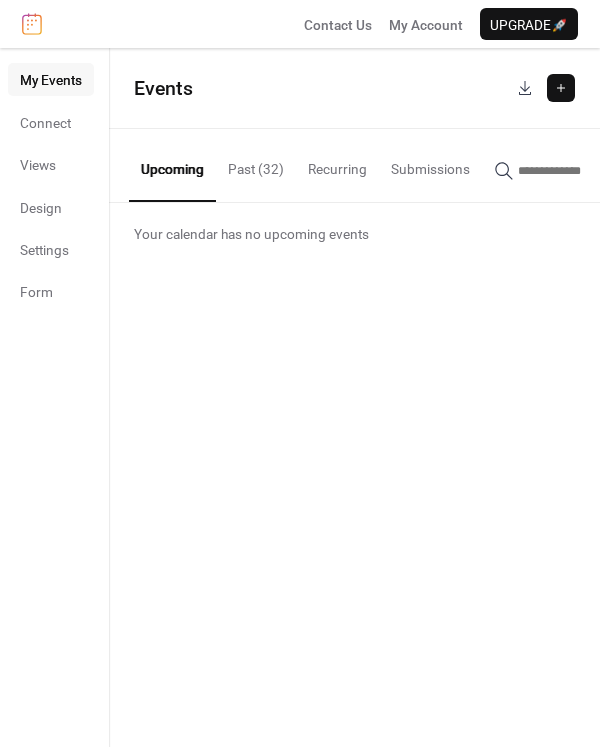 click on "Past (32)" at bounding box center [256, 164] 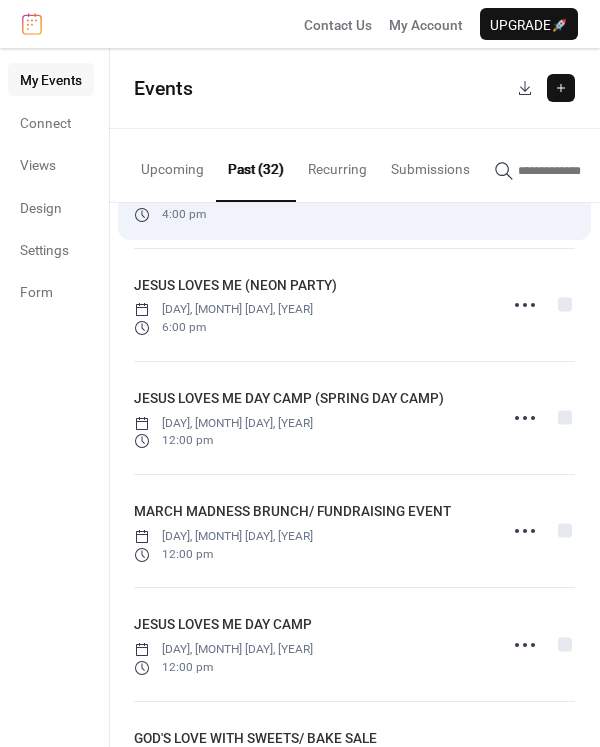 scroll, scrollTop: 0, scrollLeft: 0, axis: both 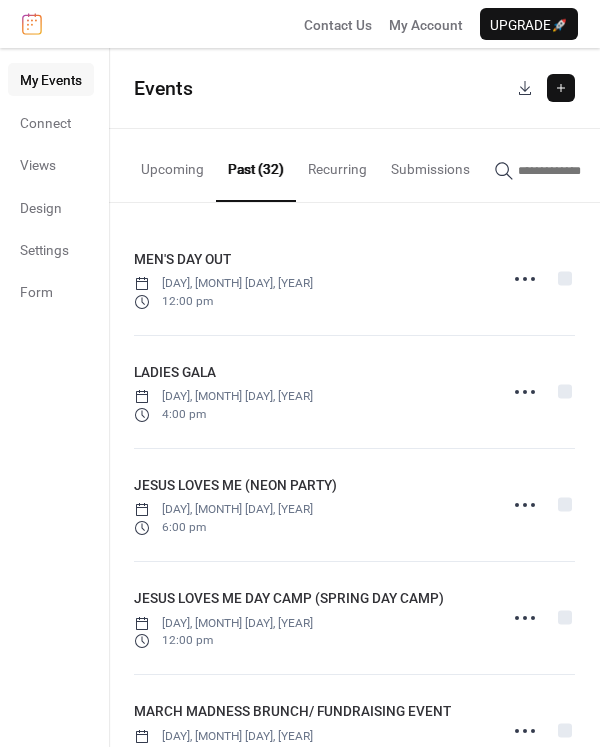click on "Recurring" at bounding box center [337, 164] 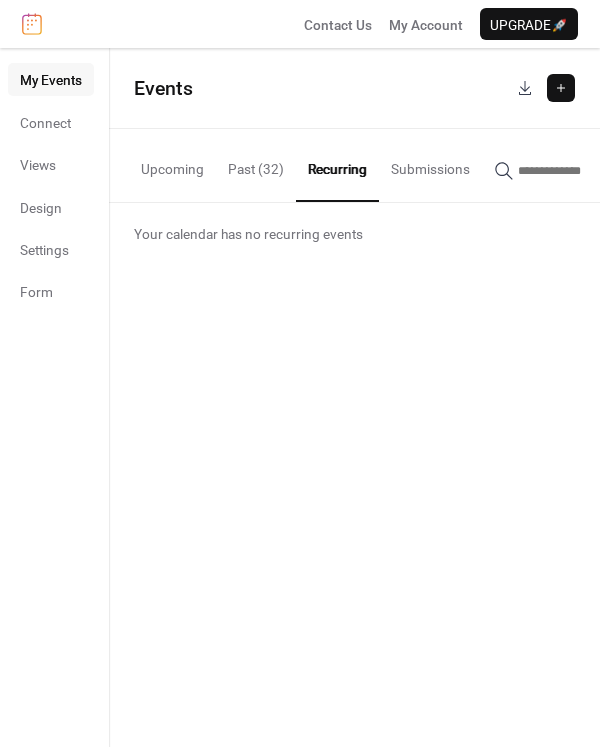 click on "Past (32)" at bounding box center [256, 164] 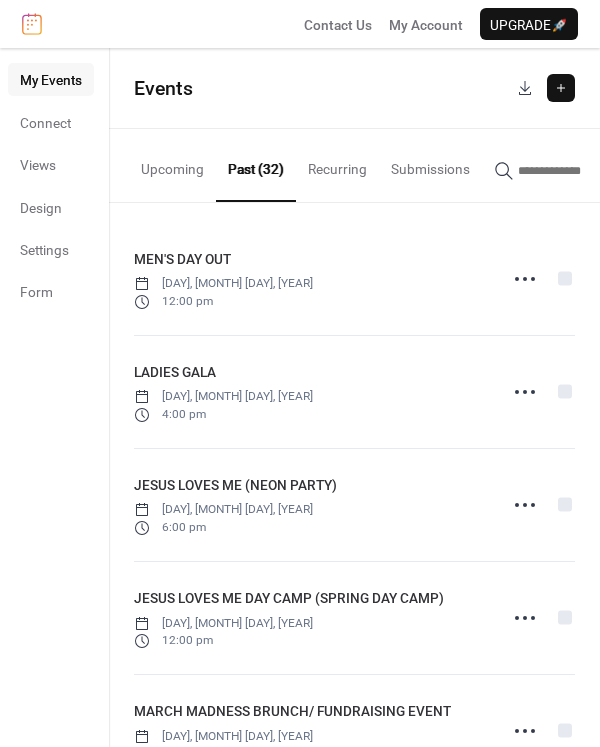 click on "Upcoming" at bounding box center (172, 164) 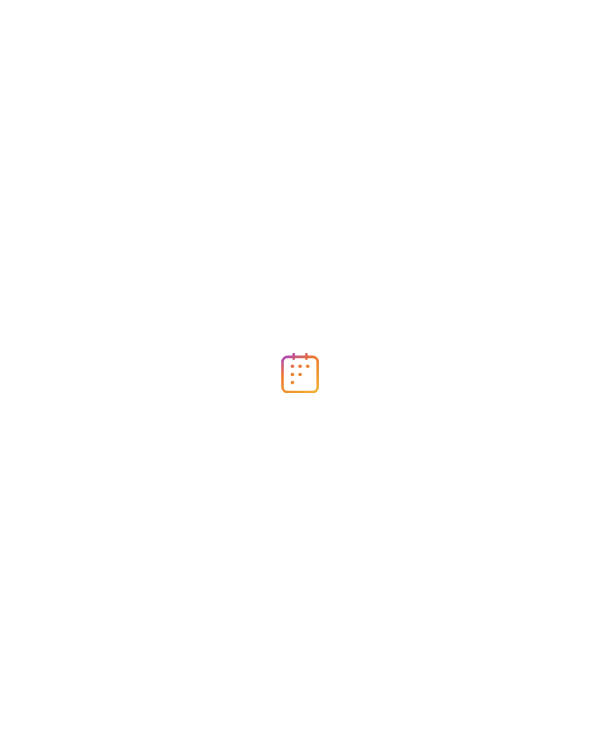 scroll, scrollTop: 0, scrollLeft: 0, axis: both 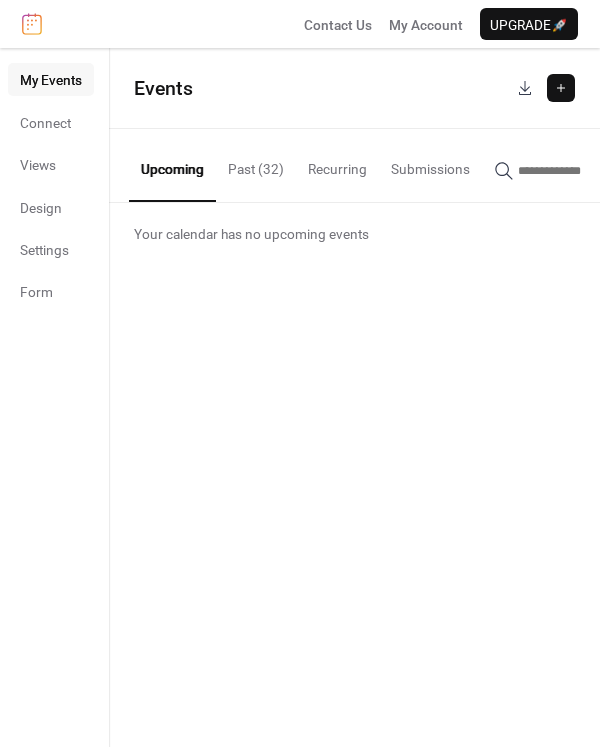 click on "Recurring" at bounding box center [337, 164] 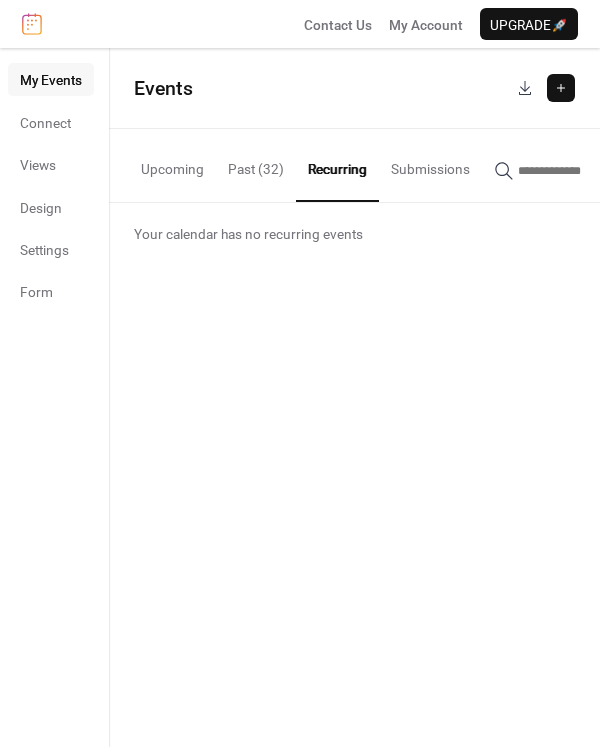 click on "Submissions" at bounding box center (430, 164) 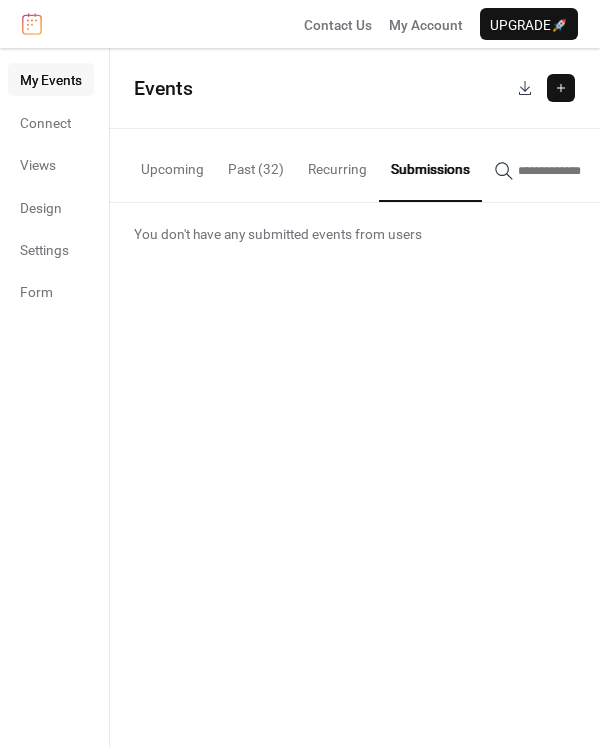 click on "Past (32)" at bounding box center (256, 164) 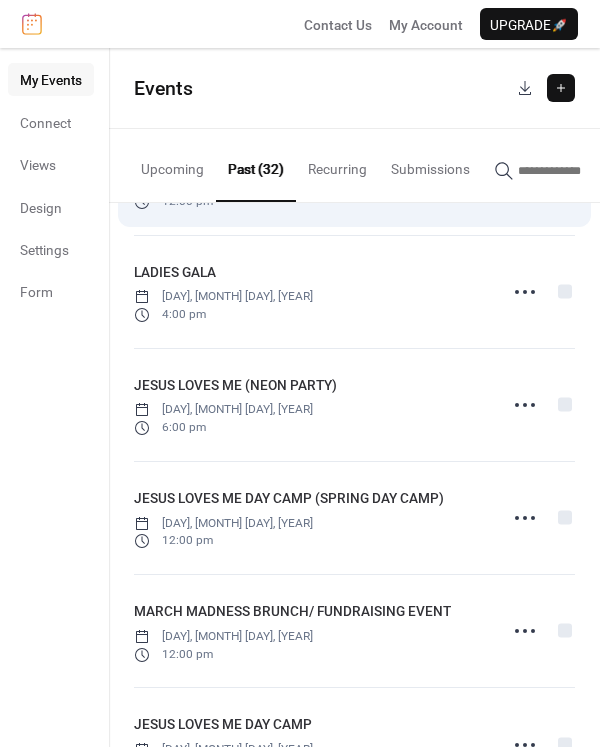 scroll, scrollTop: 0, scrollLeft: 0, axis: both 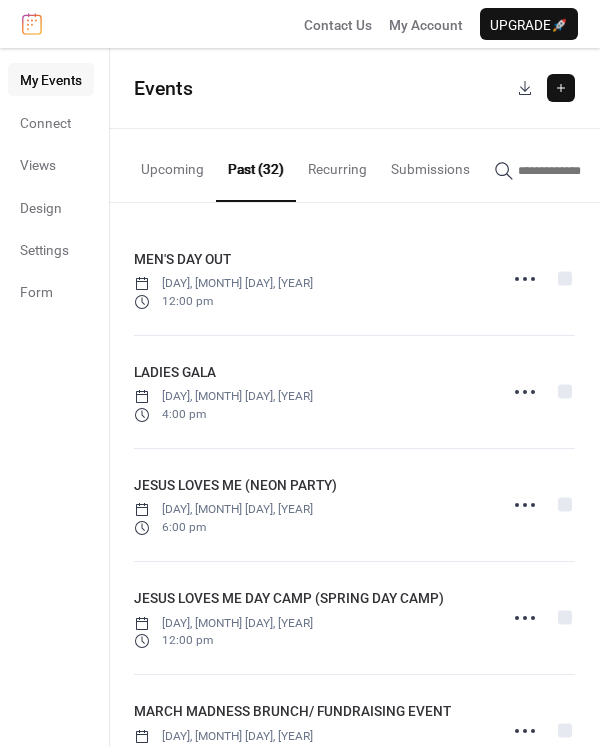 click on "Upcoming" at bounding box center (172, 164) 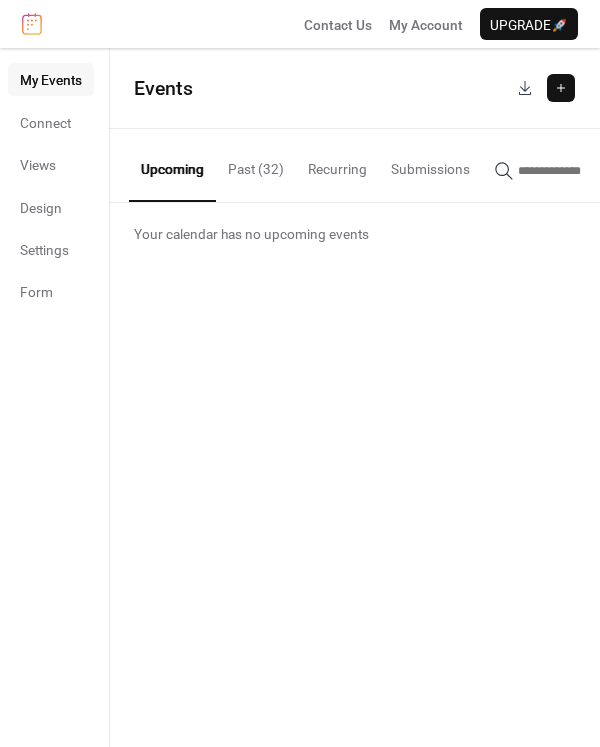 type 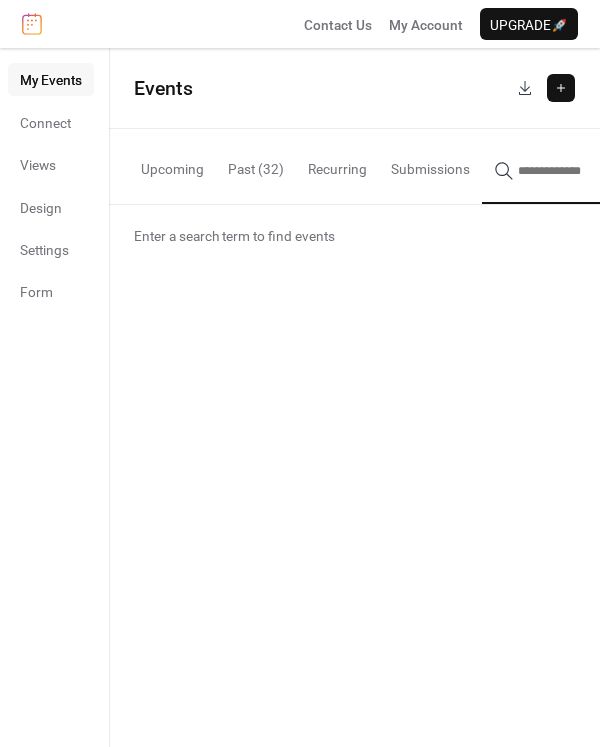 click on "Enter a search term to find events" at bounding box center (234, 236) 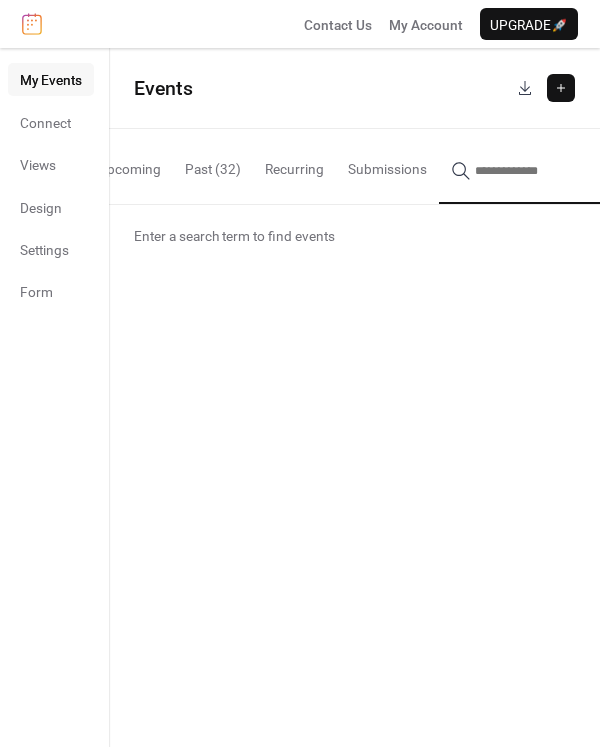 click on "Enter a search term to find events" at bounding box center (234, 236) 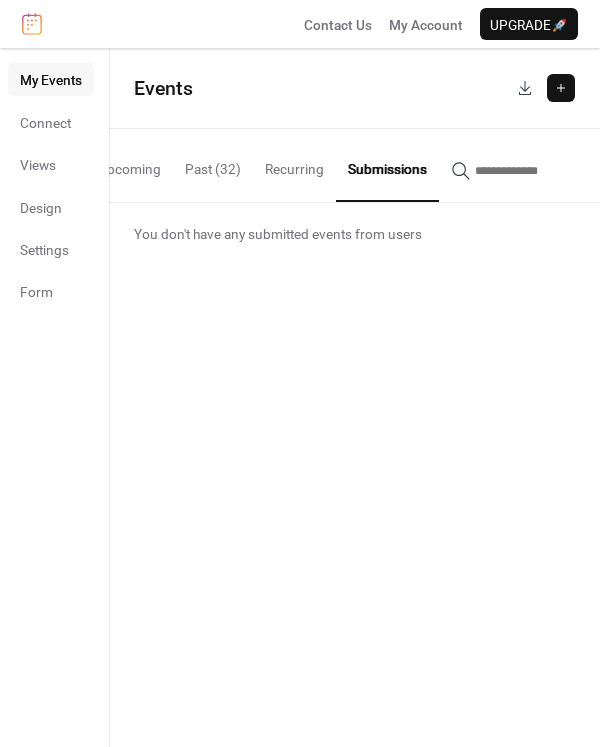 click on "Recurring" at bounding box center (294, 164) 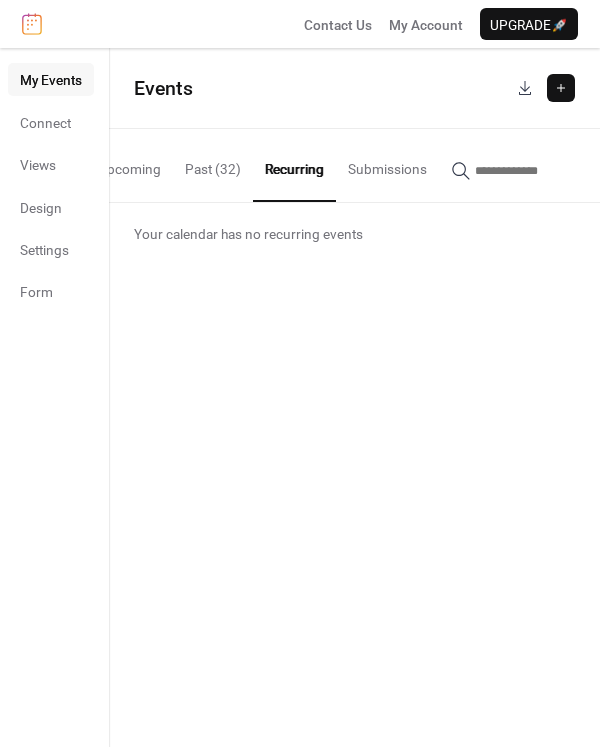 click on "Past (32)" at bounding box center [213, 164] 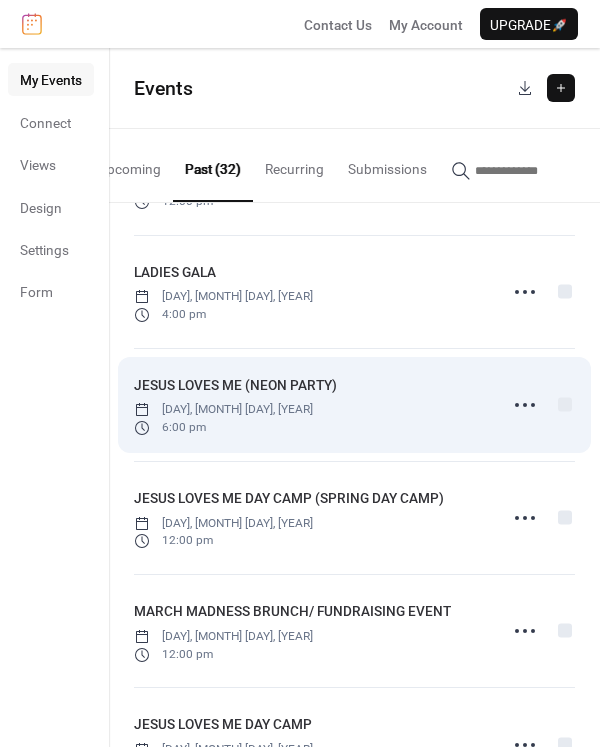 scroll, scrollTop: 0, scrollLeft: 0, axis: both 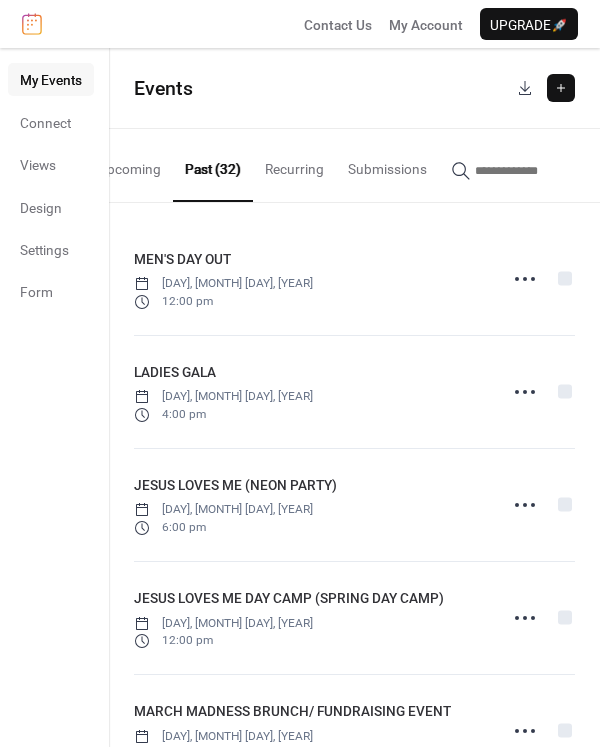 click on "Upcoming" at bounding box center [129, 164] 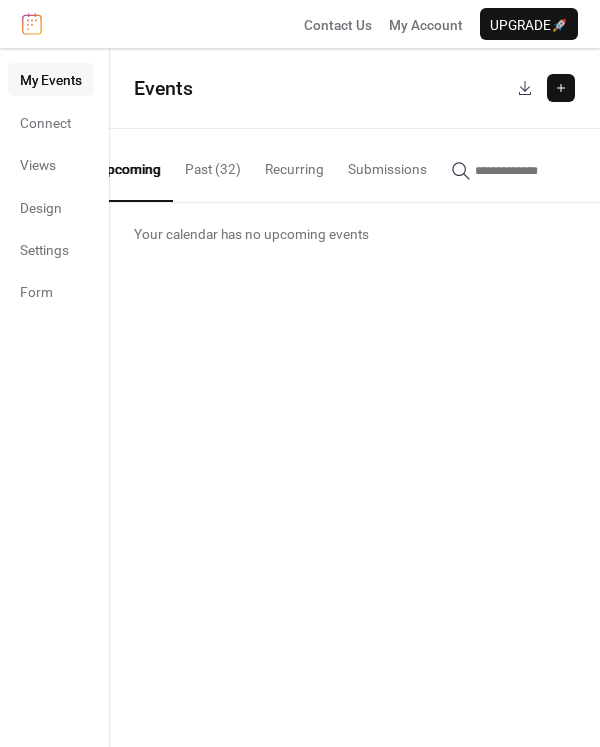 click on "Upcoming" at bounding box center [129, 165] 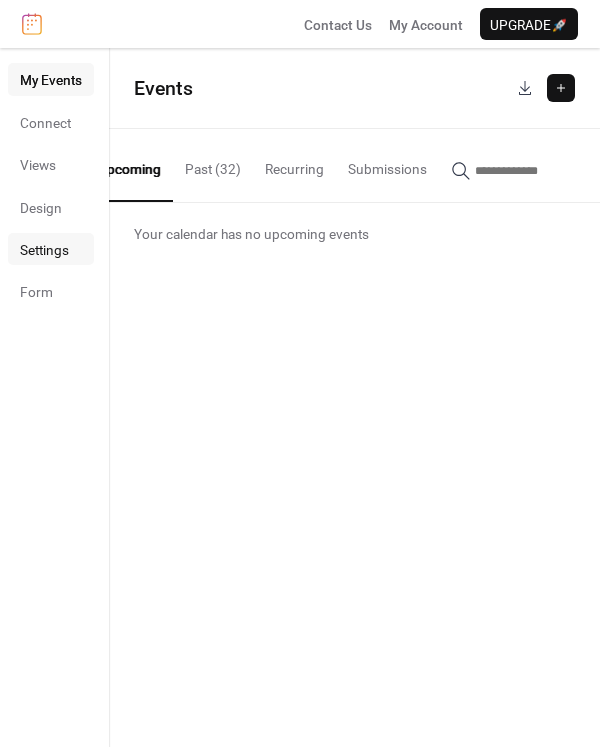 click on "Settings" at bounding box center (44, 250) 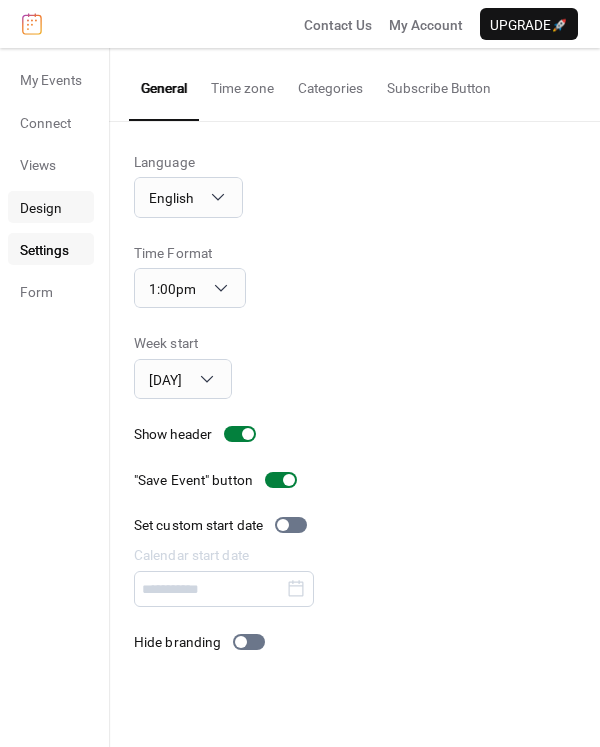 click on "Design" at bounding box center [41, 208] 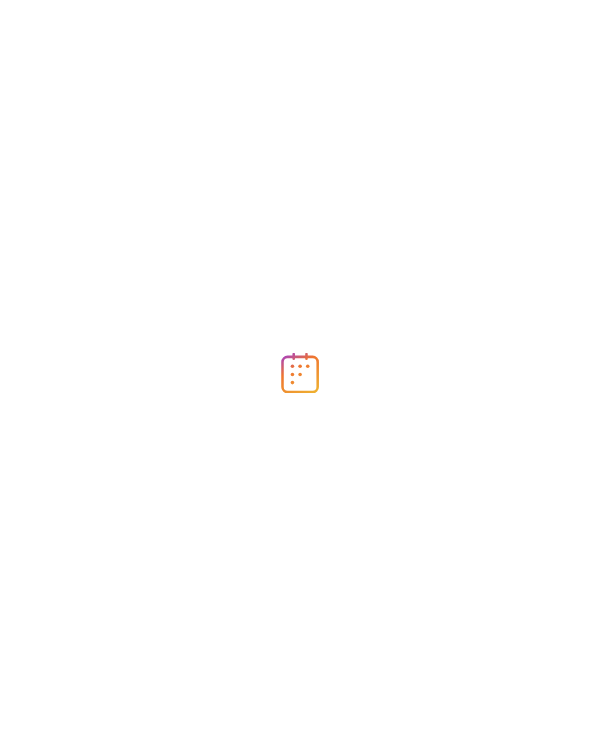 scroll, scrollTop: 0, scrollLeft: 0, axis: both 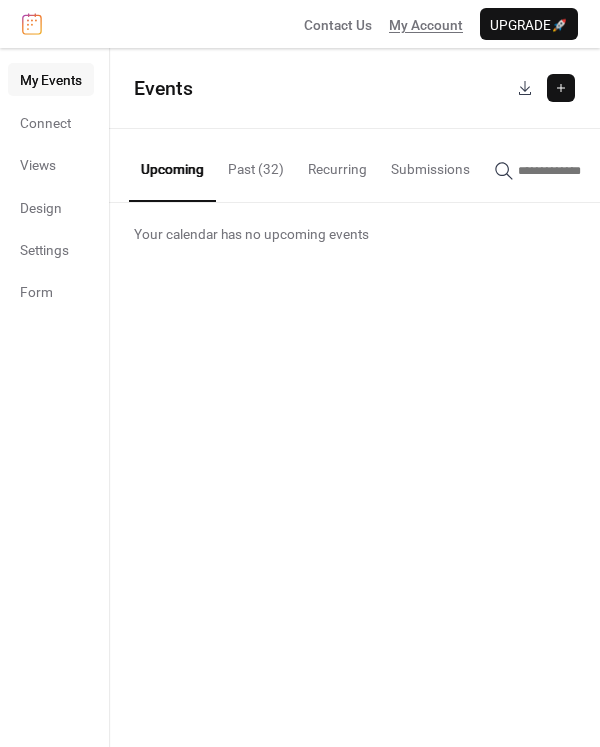 click on "My Account" at bounding box center [426, 25] 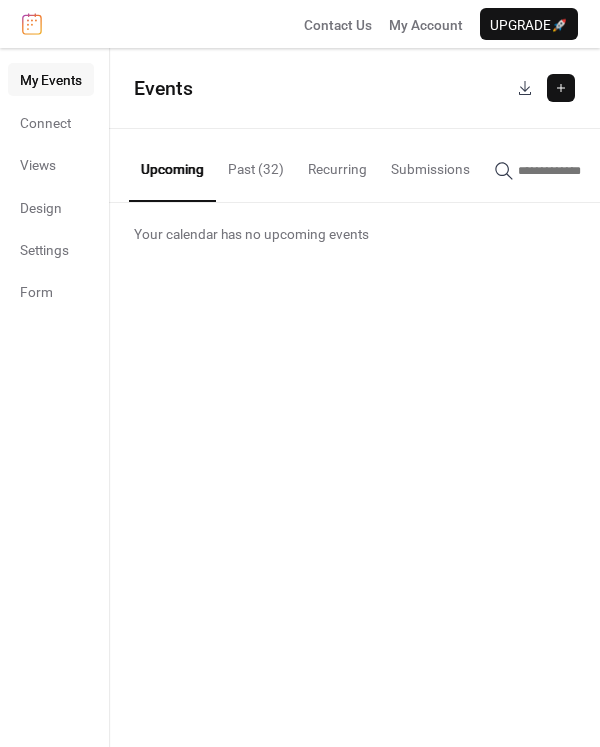 click on "Upcoming" at bounding box center (172, 165) 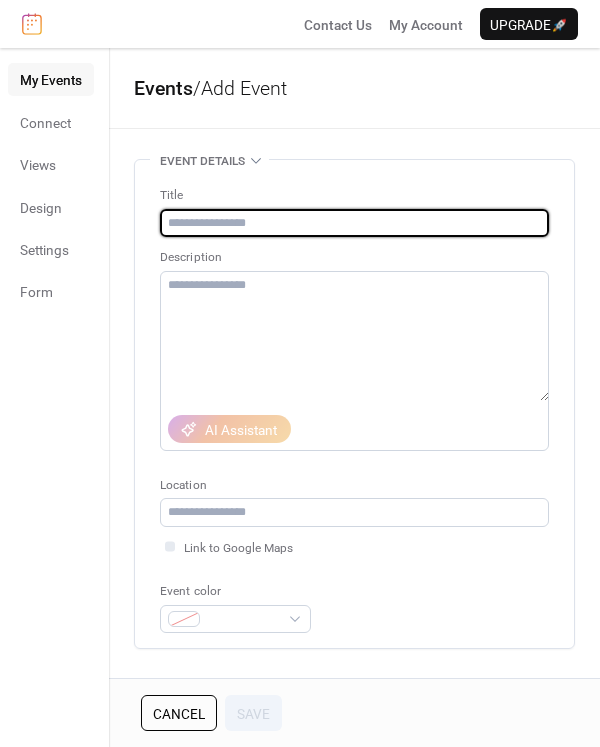 click at bounding box center [354, 223] 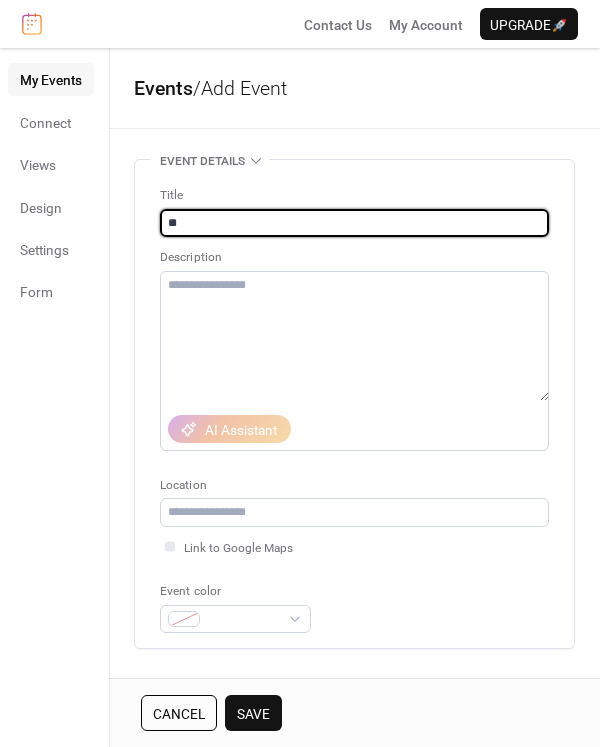 type on "*" 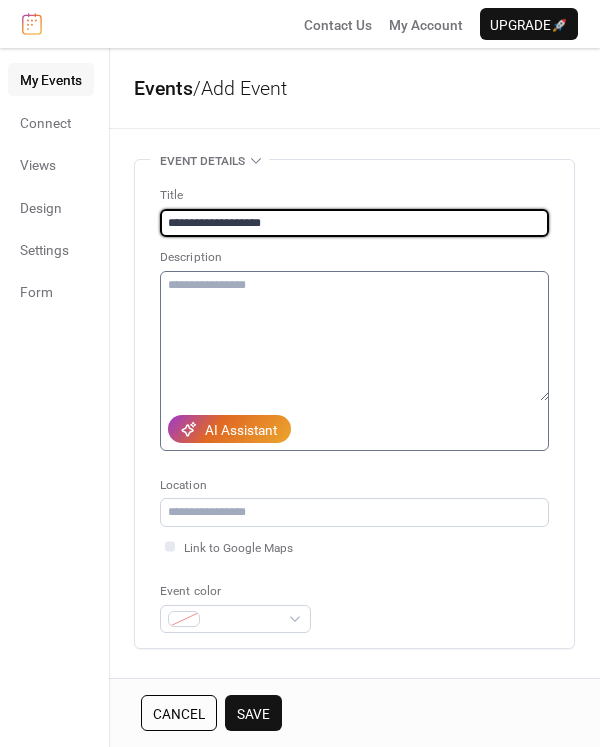 type on "**********" 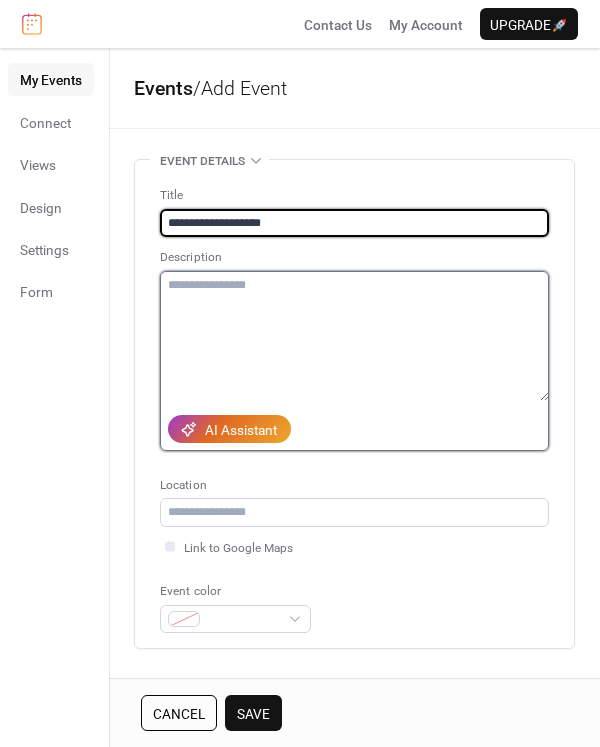 click at bounding box center (354, 336) 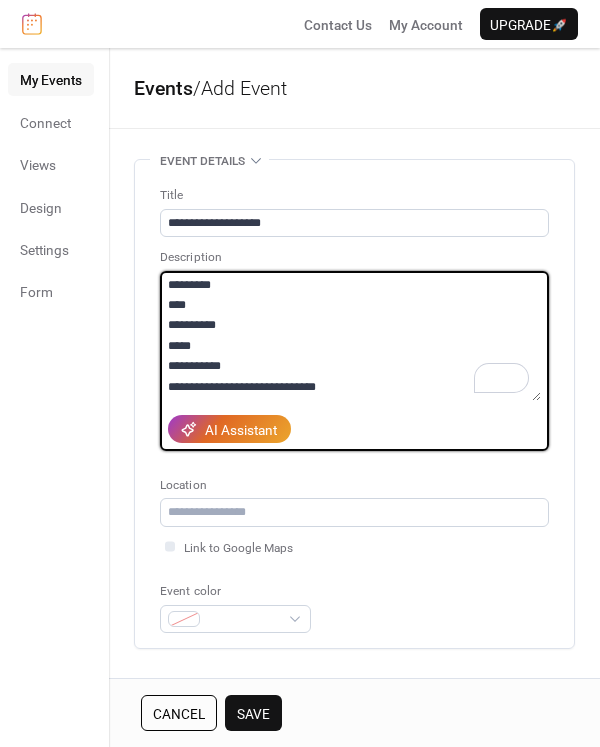 scroll, scrollTop: 14, scrollLeft: 0, axis: vertical 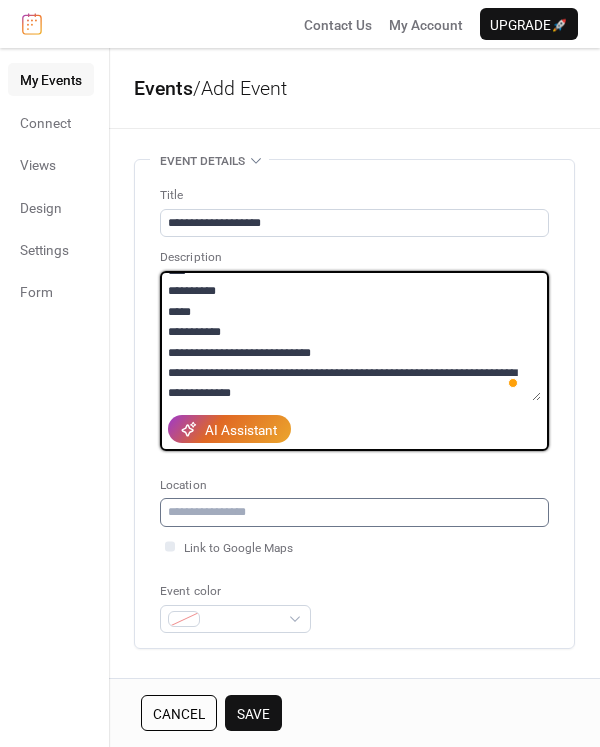 type on "**********" 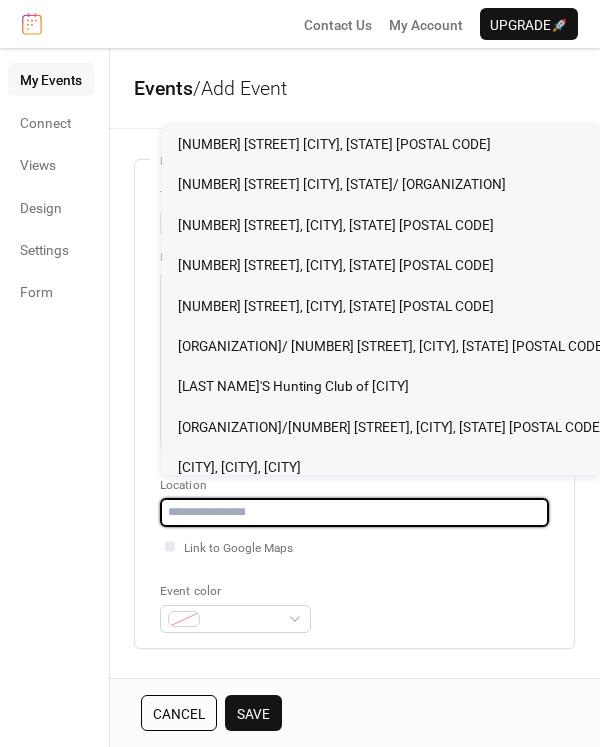 click at bounding box center (354, 512) 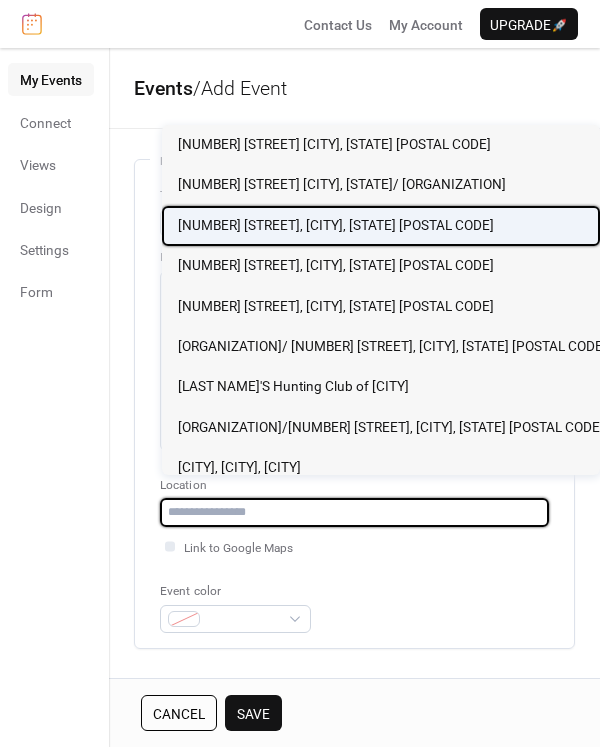 click on "[NUMBER] [STREET], [CITY], [STATE] [POSTAL CODE]" at bounding box center (336, 225) 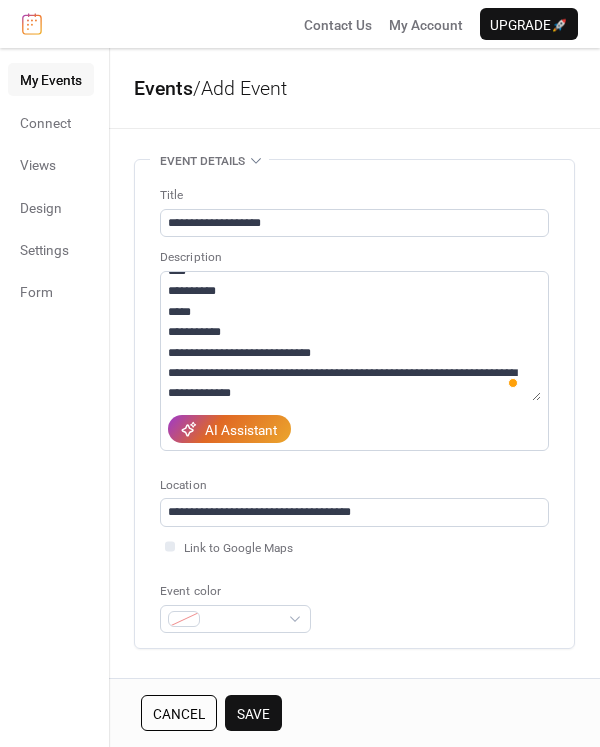 type on "**********" 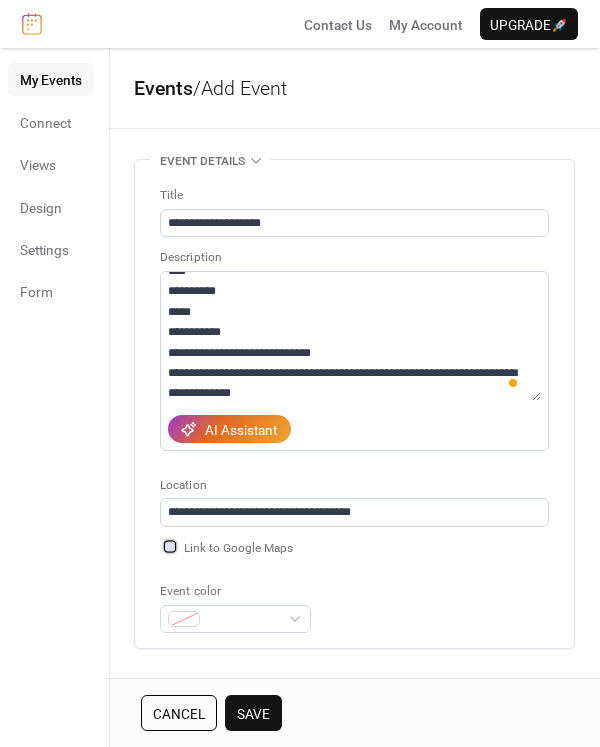 click at bounding box center (170, 546) 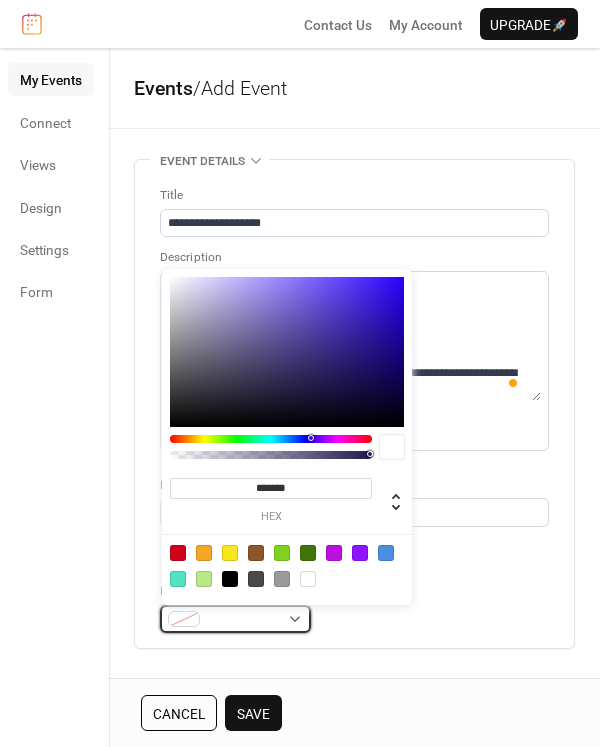 click at bounding box center (235, 619) 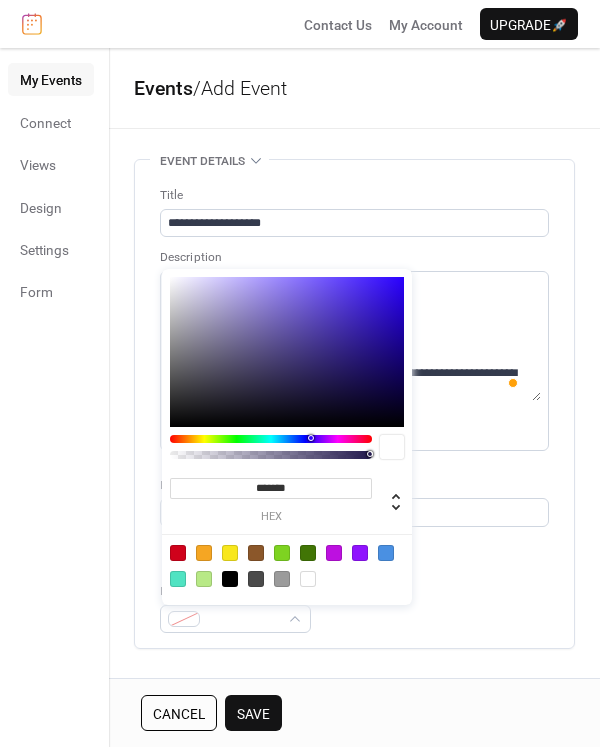 click at bounding box center [204, 553] 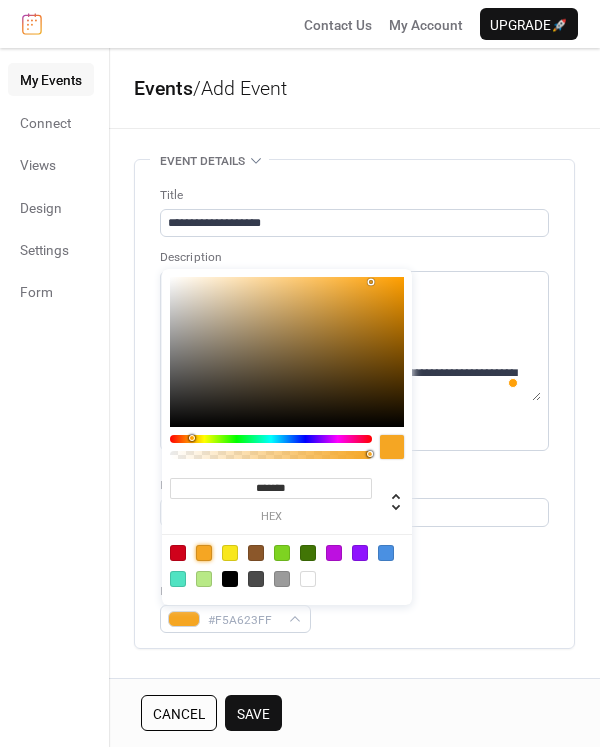 scroll, scrollTop: 100, scrollLeft: 0, axis: vertical 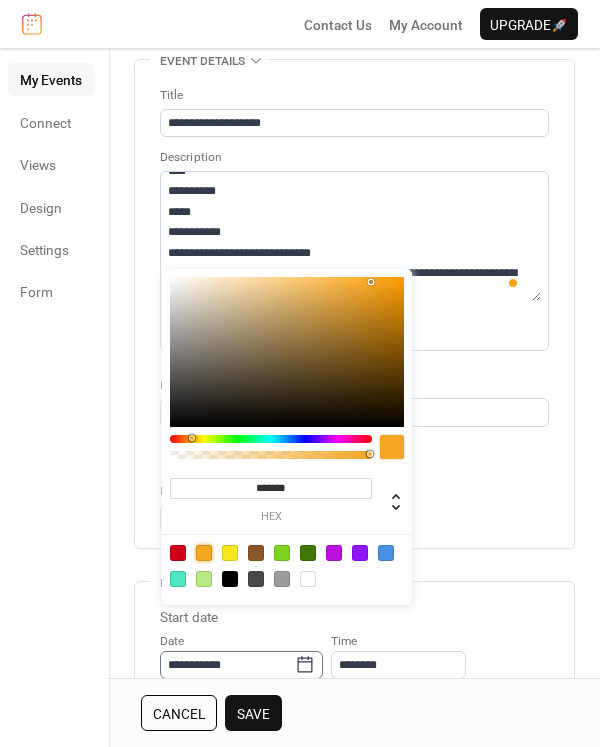 click 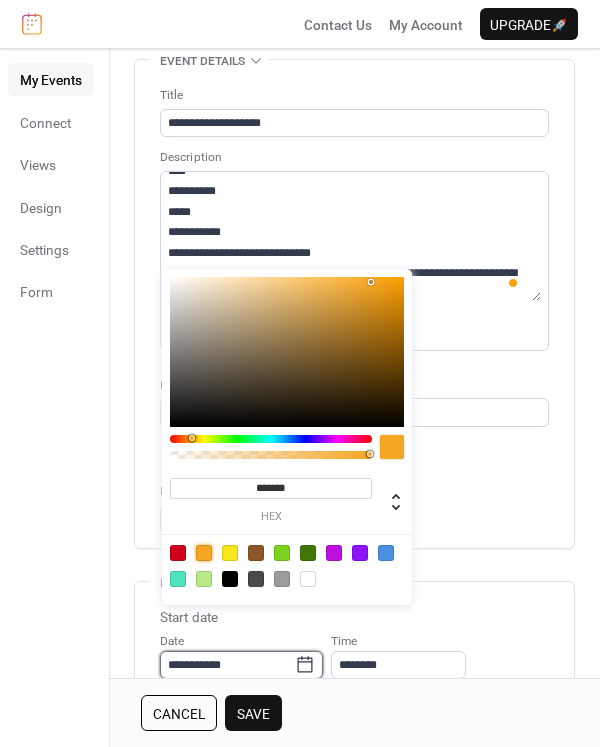 click on "**********" at bounding box center [227, 665] 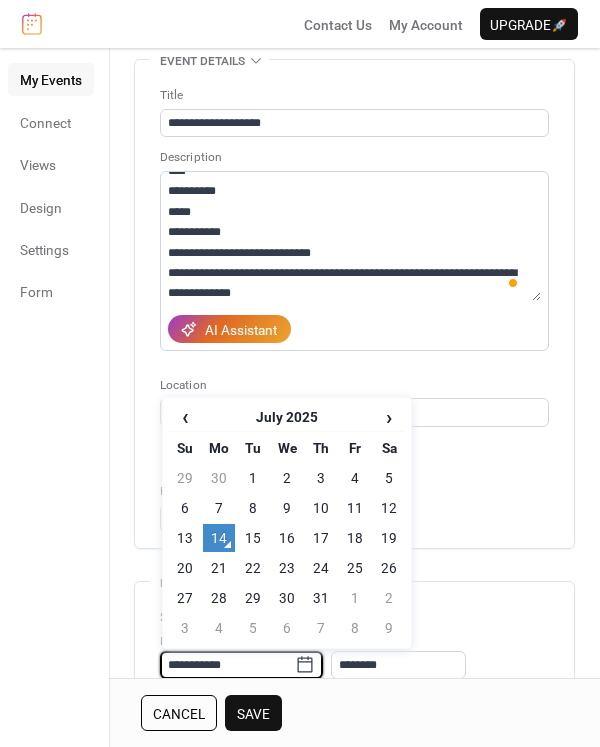 scroll, scrollTop: 102, scrollLeft: 0, axis: vertical 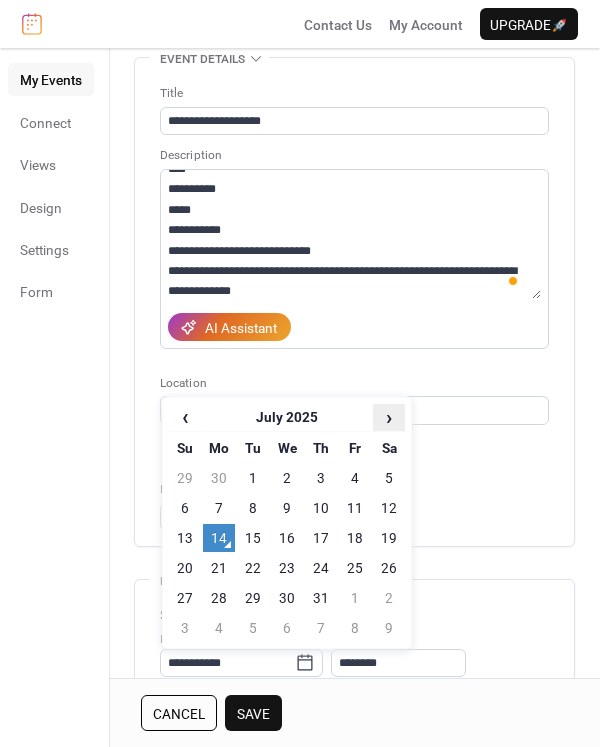 click on "›" at bounding box center [389, 417] 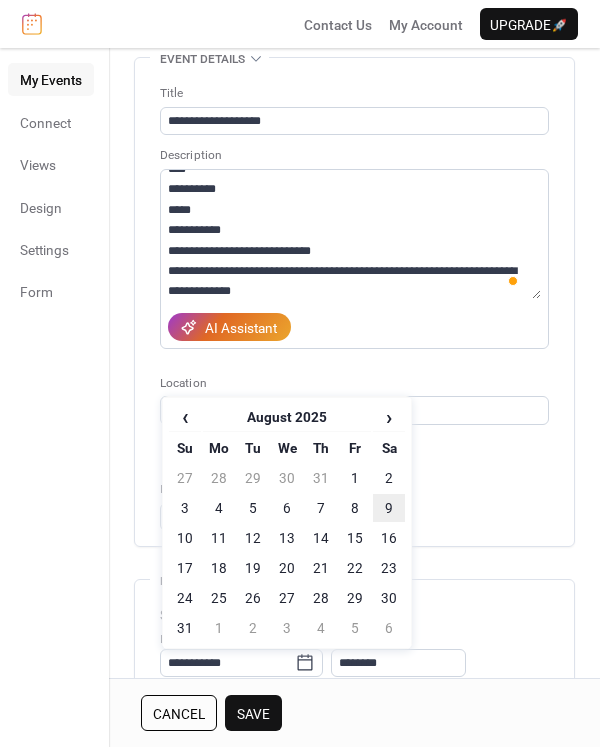 click on "9" at bounding box center (389, 508) 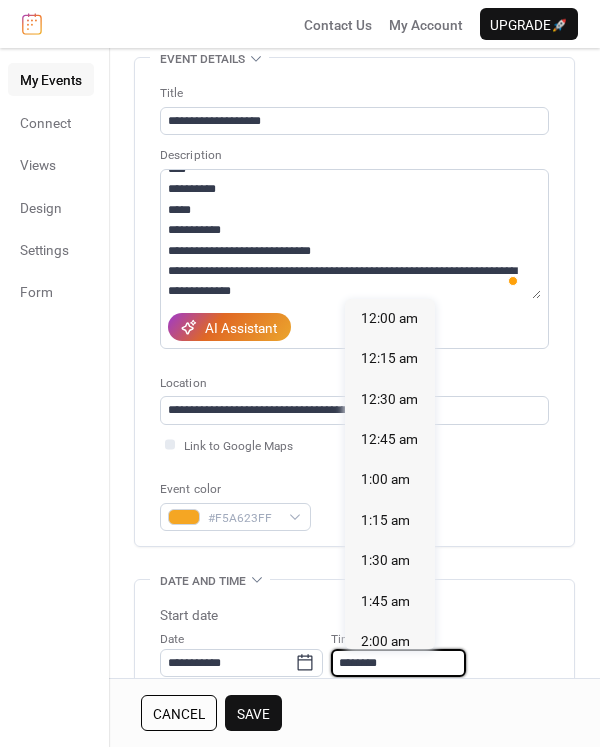 click on "********" at bounding box center (398, 663) 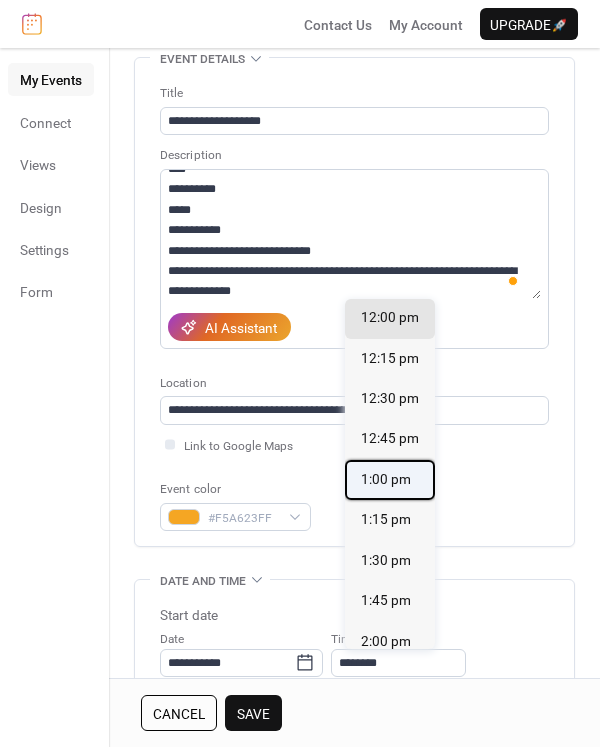 click on "1:00 pm" at bounding box center (386, 479) 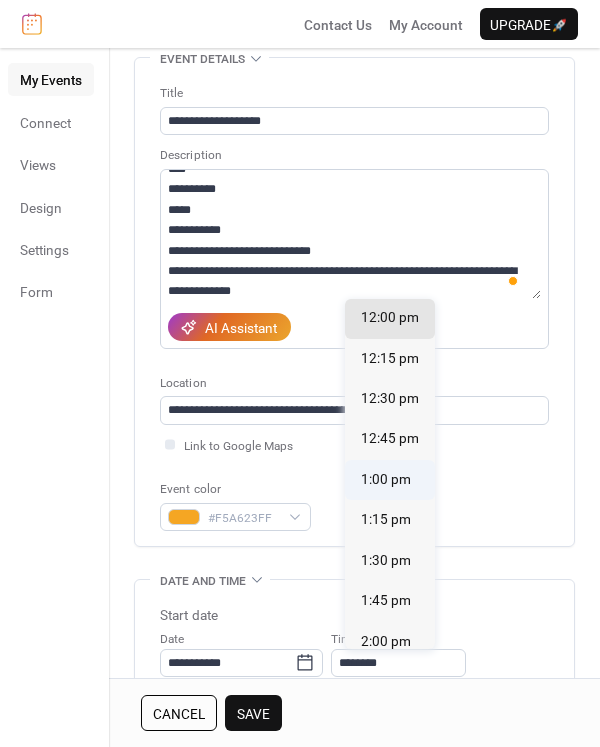 type on "*******" 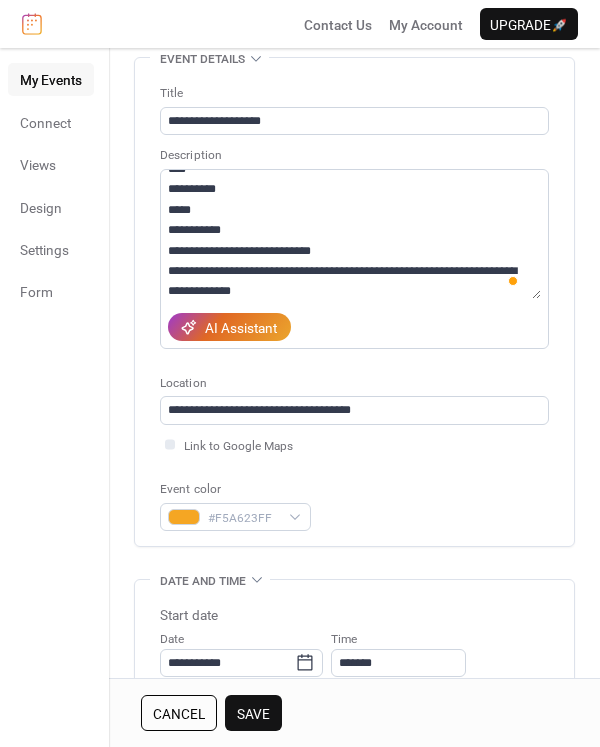 scroll, scrollTop: 302, scrollLeft: 0, axis: vertical 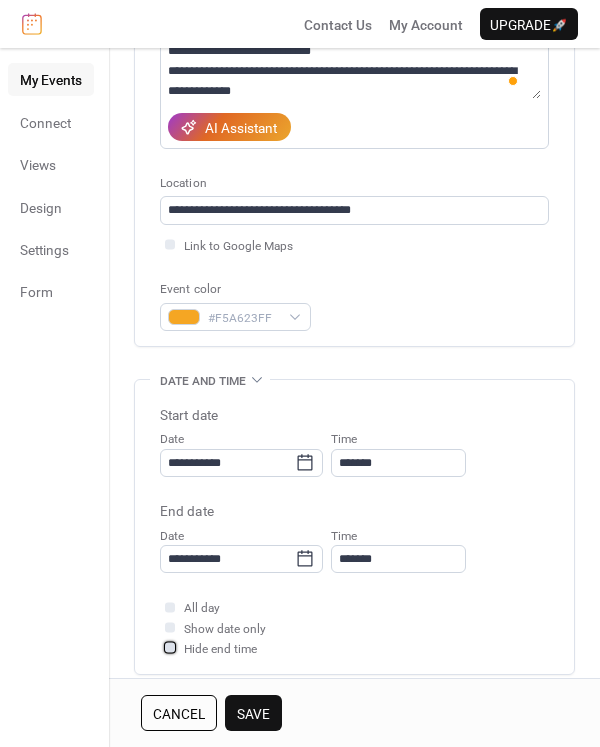 click at bounding box center [170, 648] 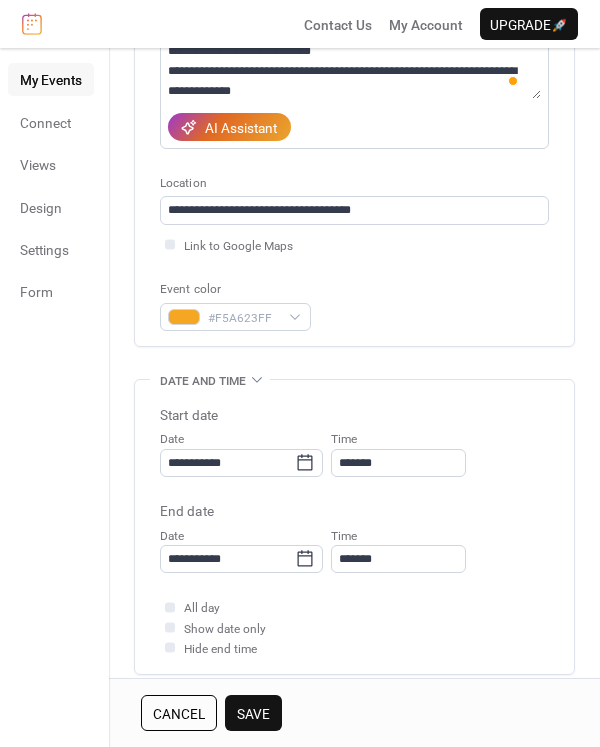 click on "Save" at bounding box center [253, 713] 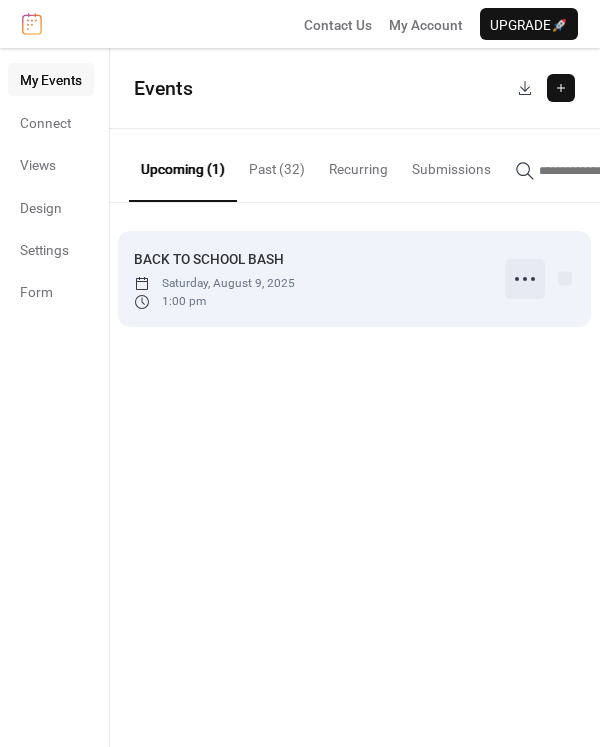 click 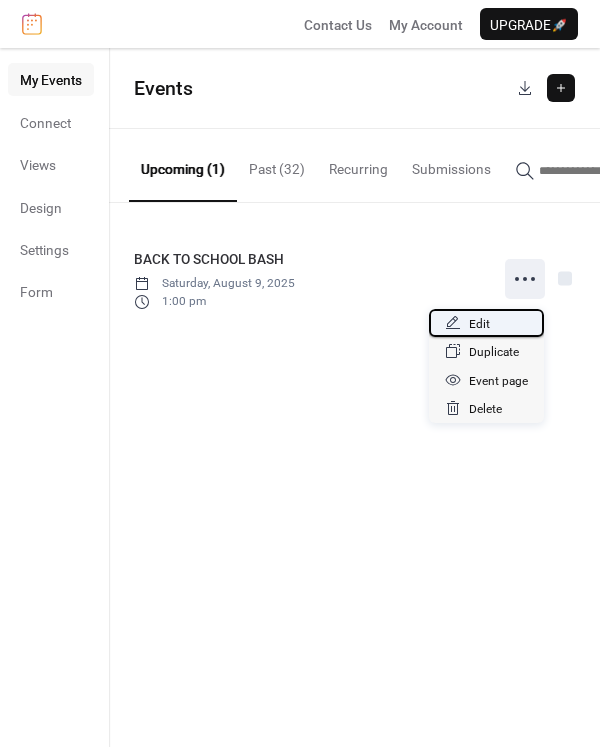 click on "Edit" at bounding box center [479, 324] 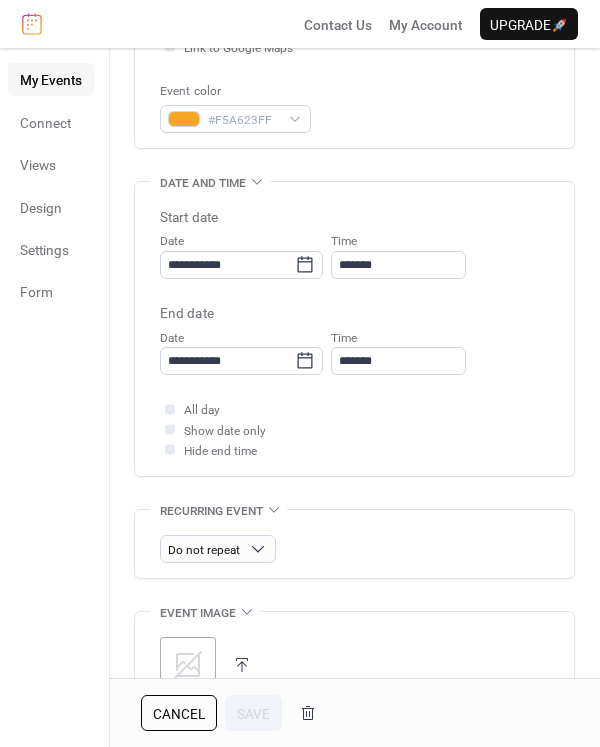 scroll, scrollTop: 700, scrollLeft: 0, axis: vertical 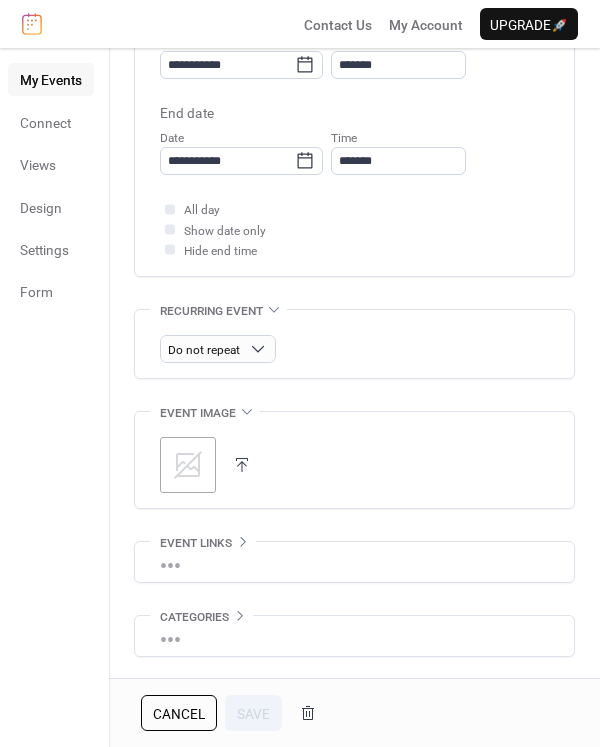 click 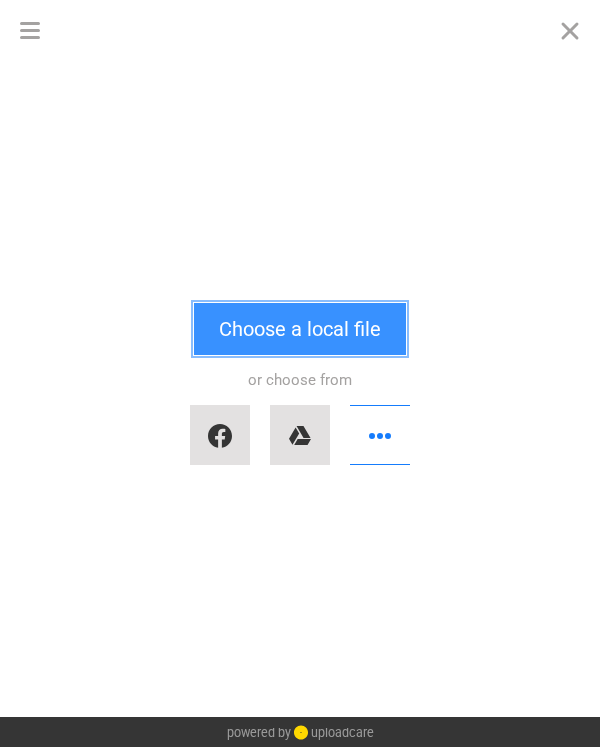 click on "Choose a local file" at bounding box center (300, 329) 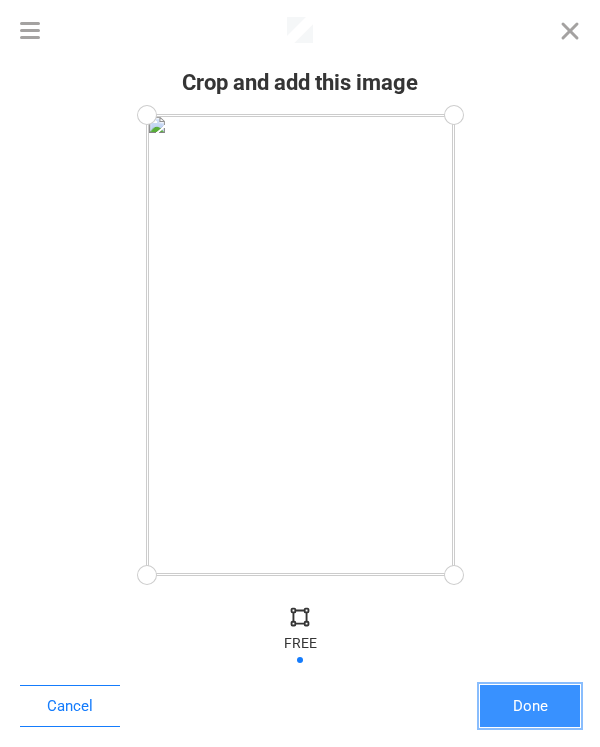 click on "Done" at bounding box center [530, 706] 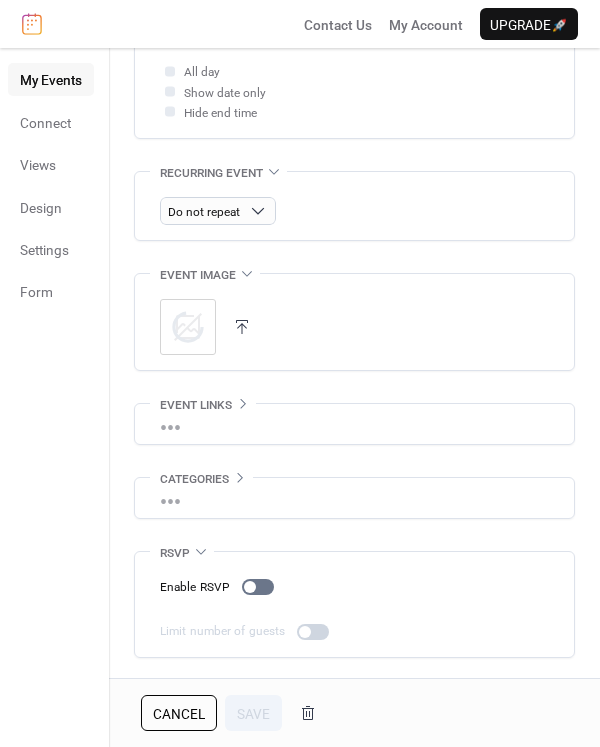 scroll, scrollTop: 742, scrollLeft: 0, axis: vertical 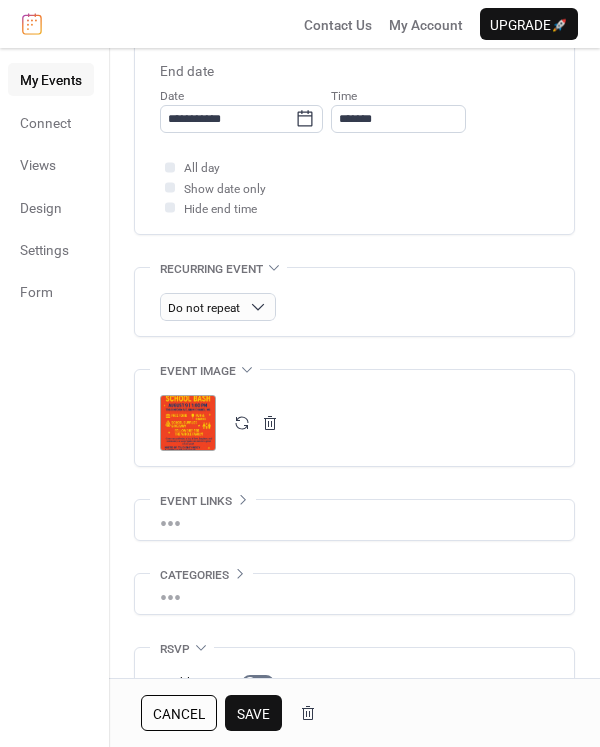click on "Save" at bounding box center (253, 714) 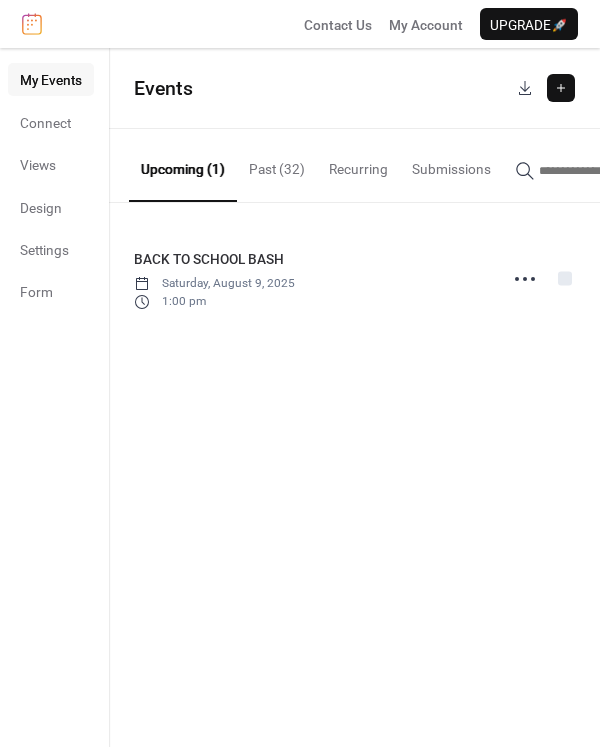 click at bounding box center [561, 88] 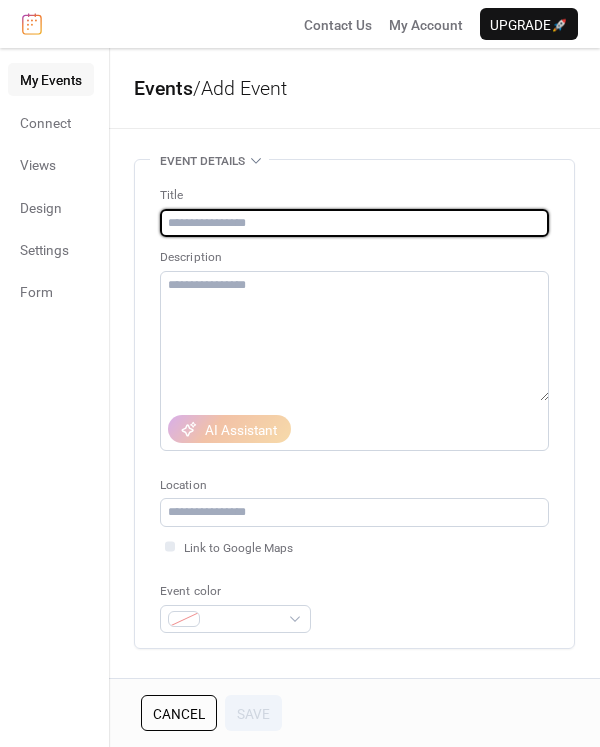 click at bounding box center (354, 223) 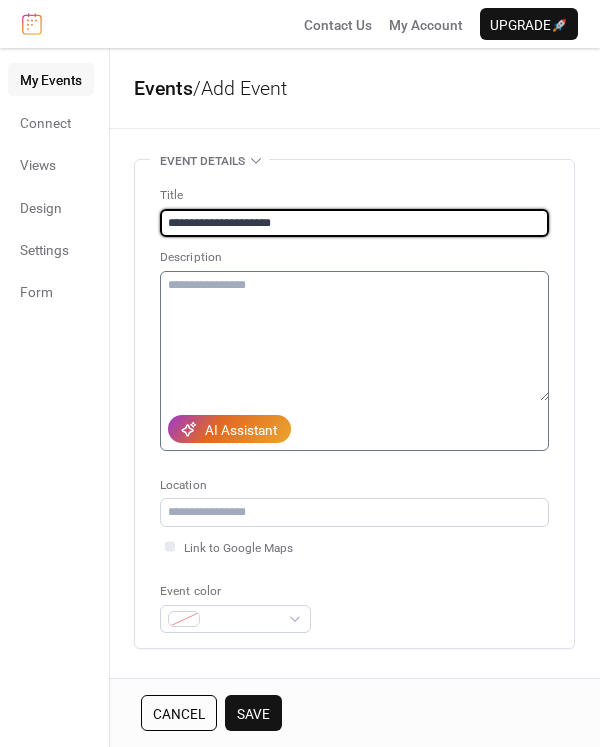 type on "**********" 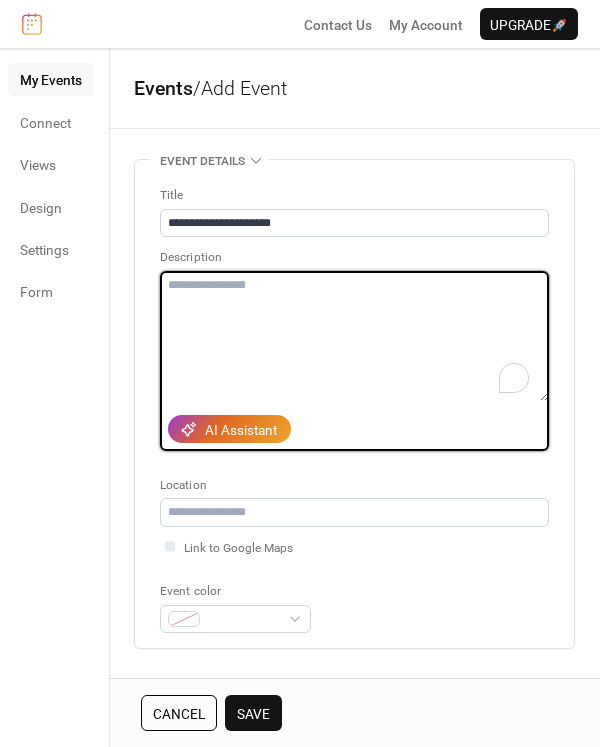 click at bounding box center (354, 336) 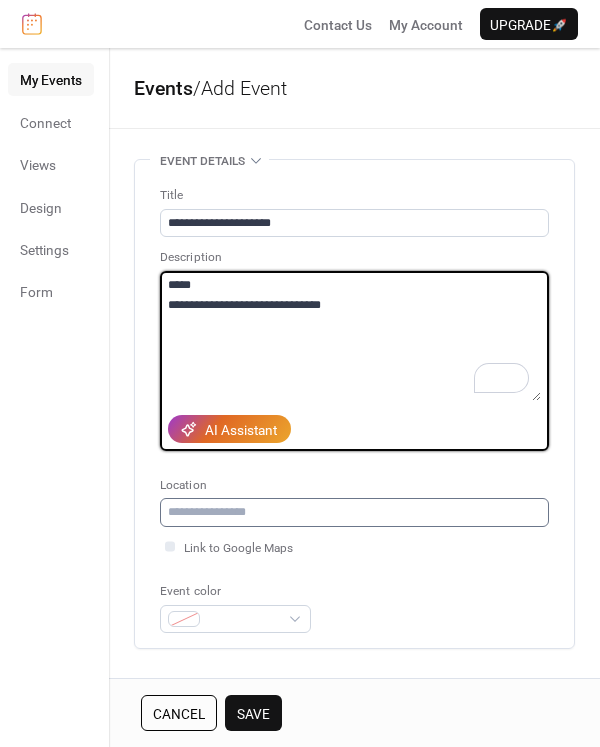 type on "**********" 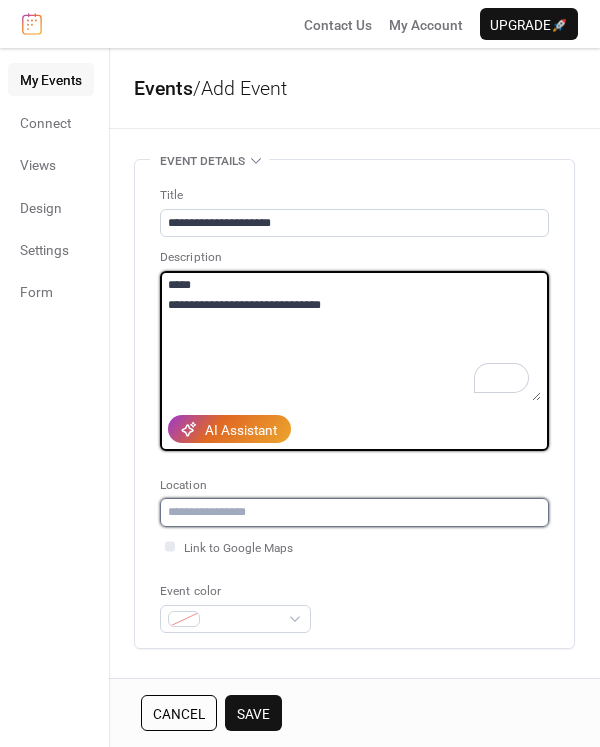 click at bounding box center (354, 512) 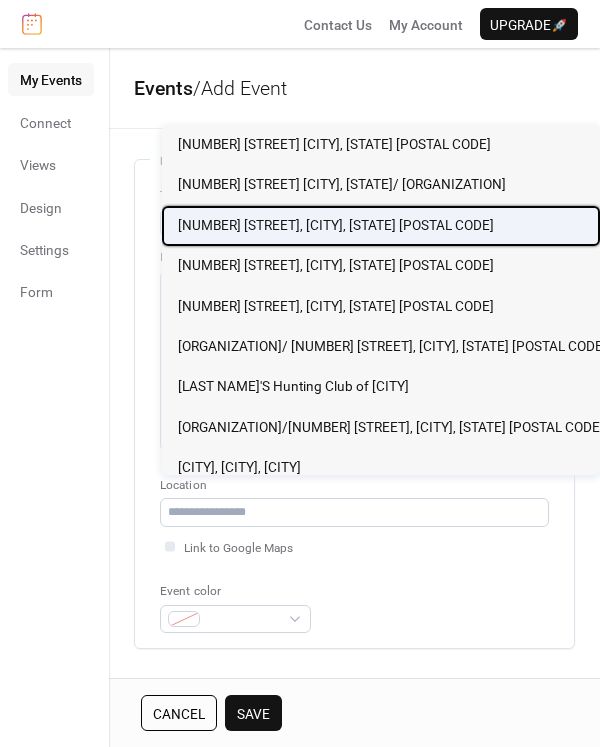 click on "[NUMBER] [STREET], [CITY], [STATE] [POSTAL CODE]" at bounding box center [336, 225] 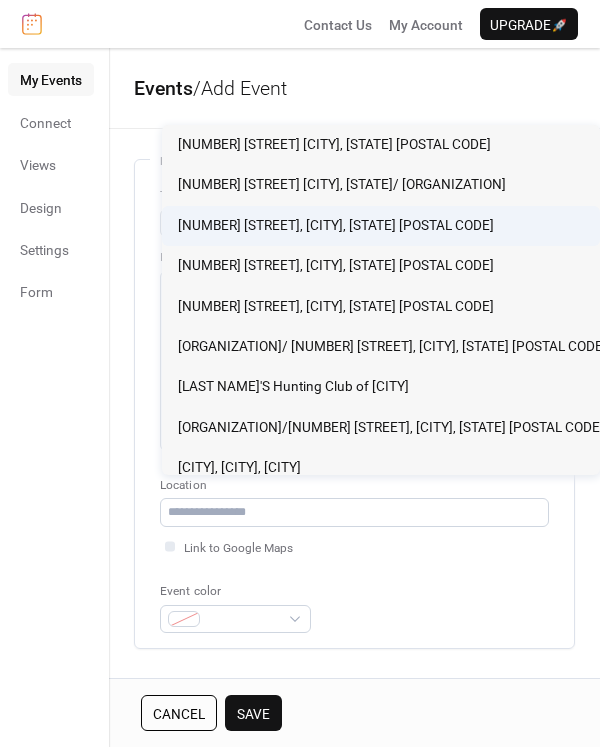 type on "**********" 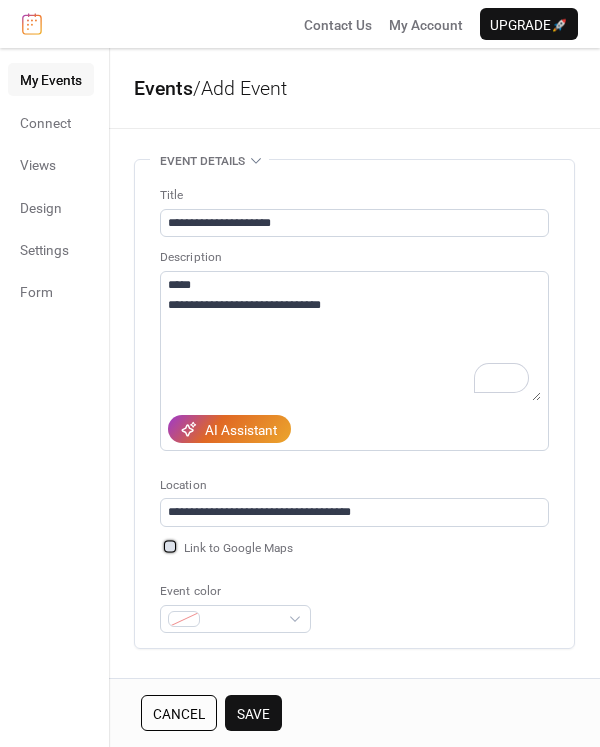 click at bounding box center [170, 546] 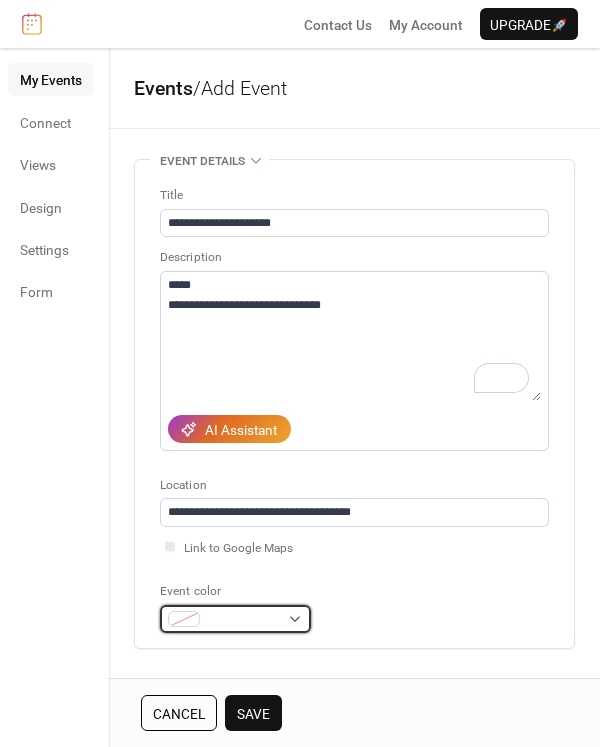 click at bounding box center [235, 619] 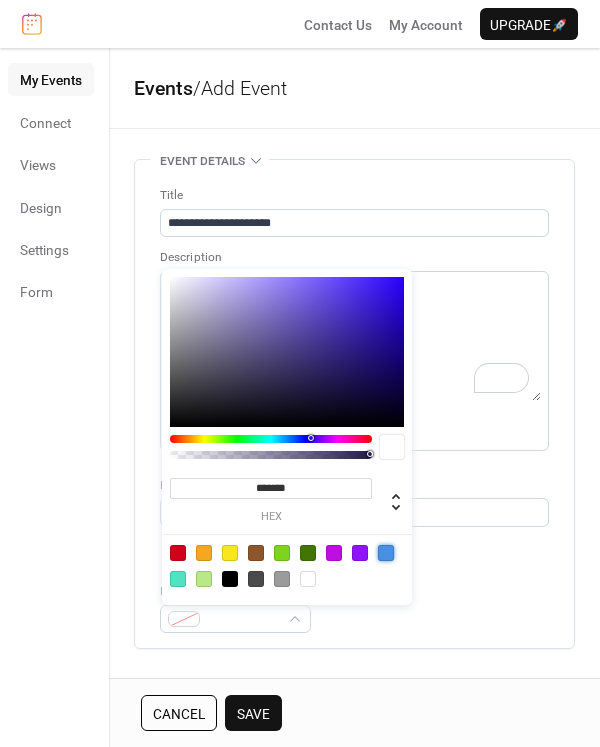 click at bounding box center [386, 553] 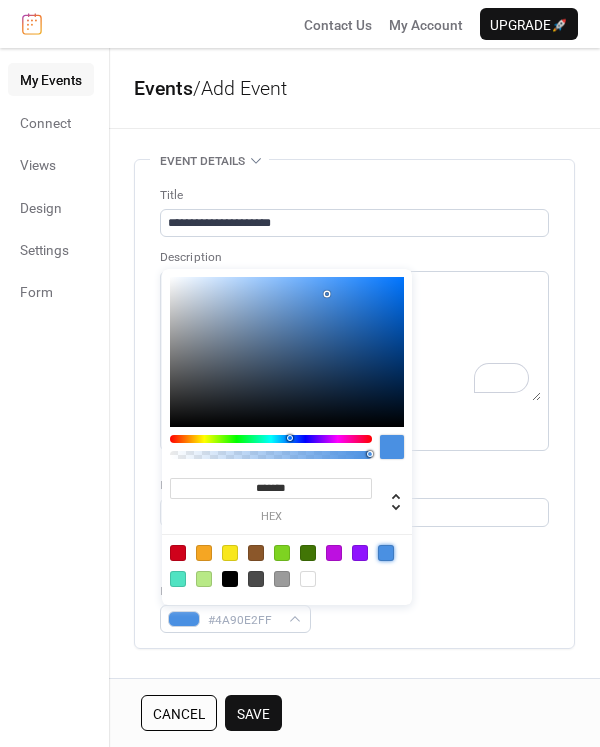 scroll, scrollTop: 100, scrollLeft: 0, axis: vertical 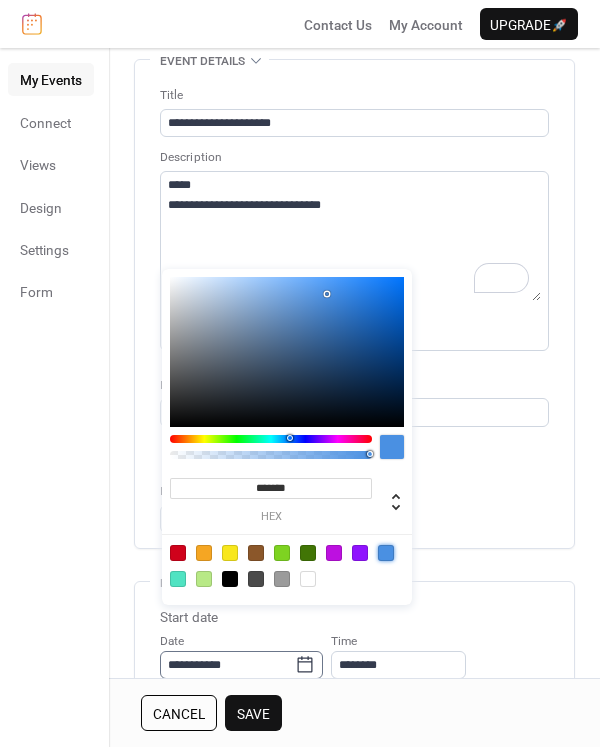 click 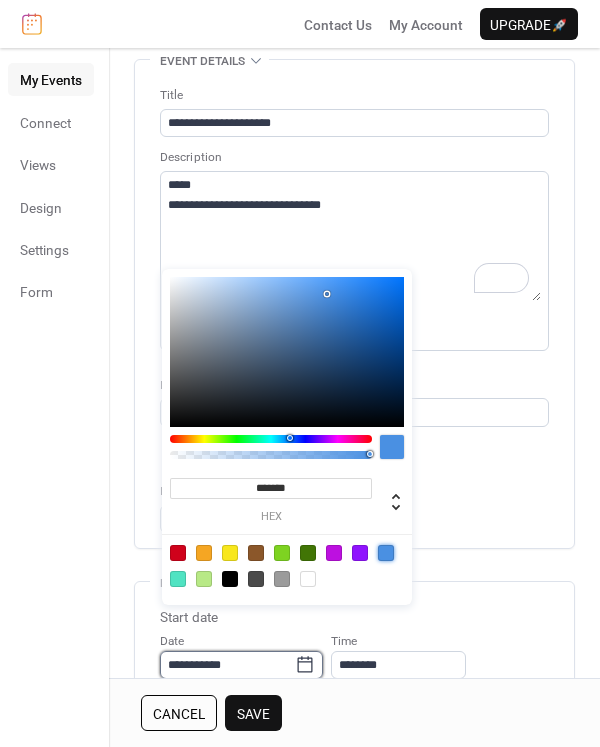 click on "**********" at bounding box center (227, 665) 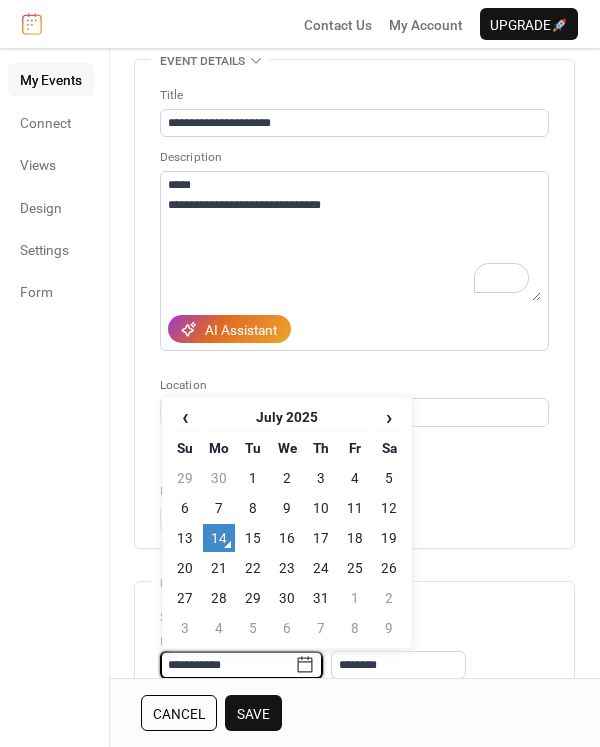scroll, scrollTop: 102, scrollLeft: 0, axis: vertical 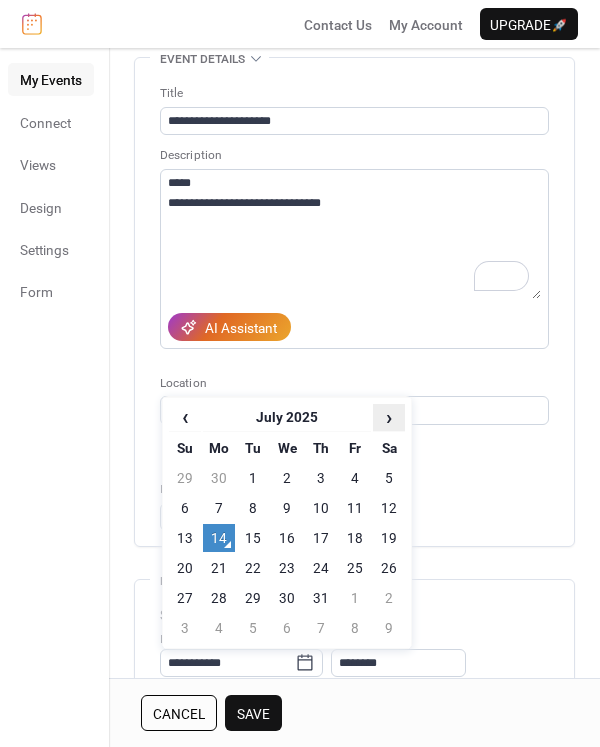 click on "›" at bounding box center [389, 417] 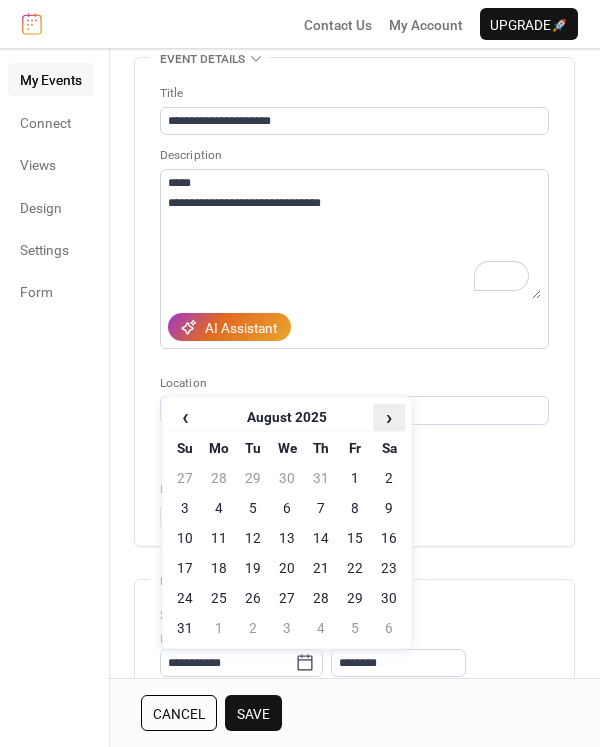click on "›" at bounding box center [389, 417] 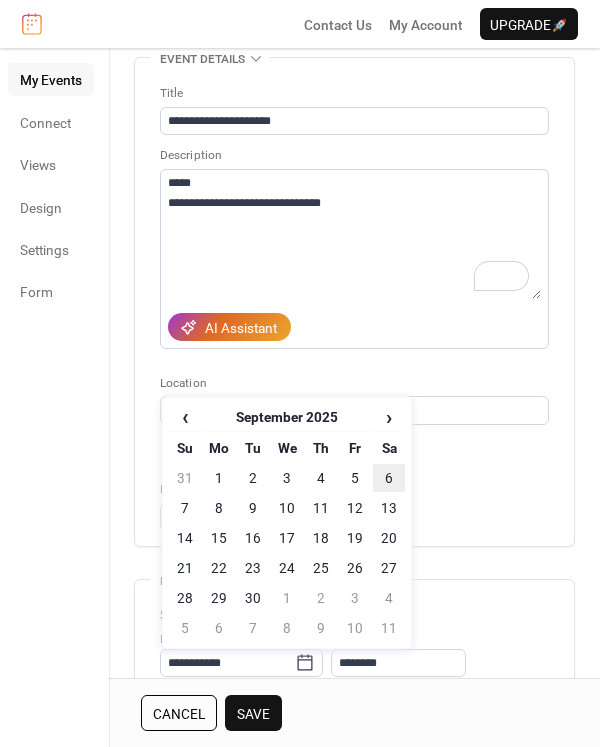 click on "6" at bounding box center [389, 478] 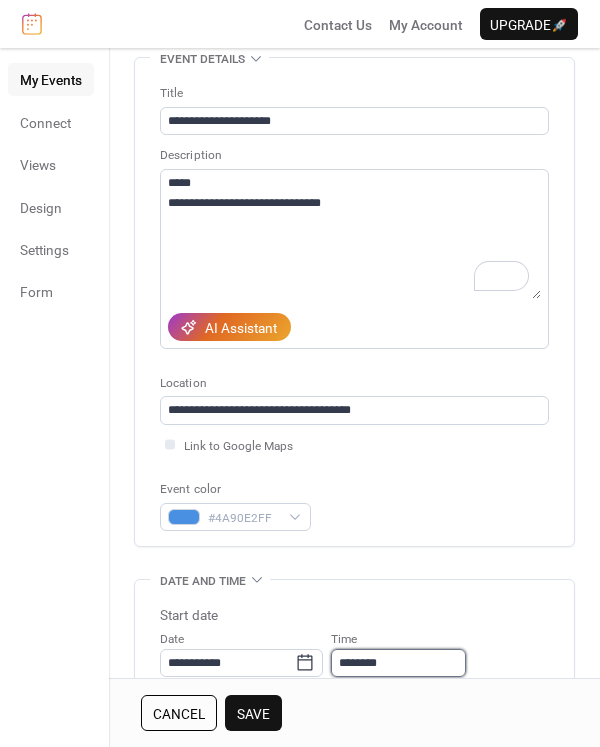 click on "********" at bounding box center (398, 663) 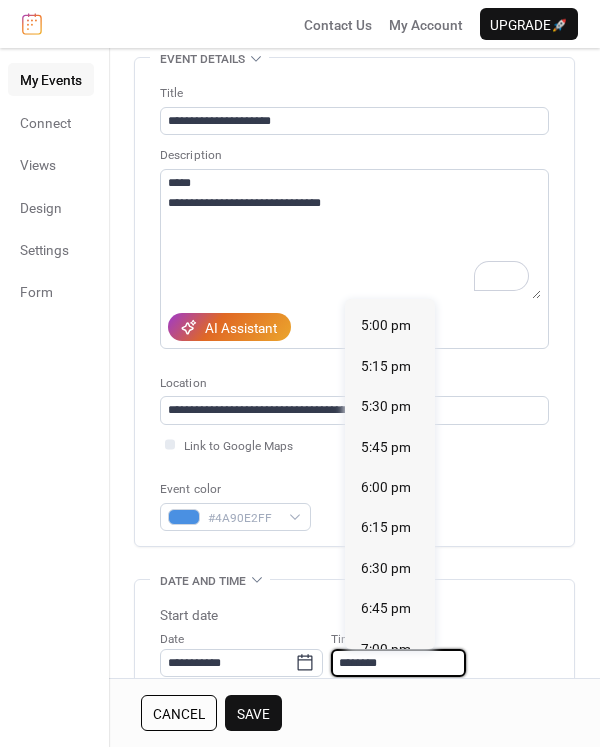 scroll, scrollTop: 2940, scrollLeft: 0, axis: vertical 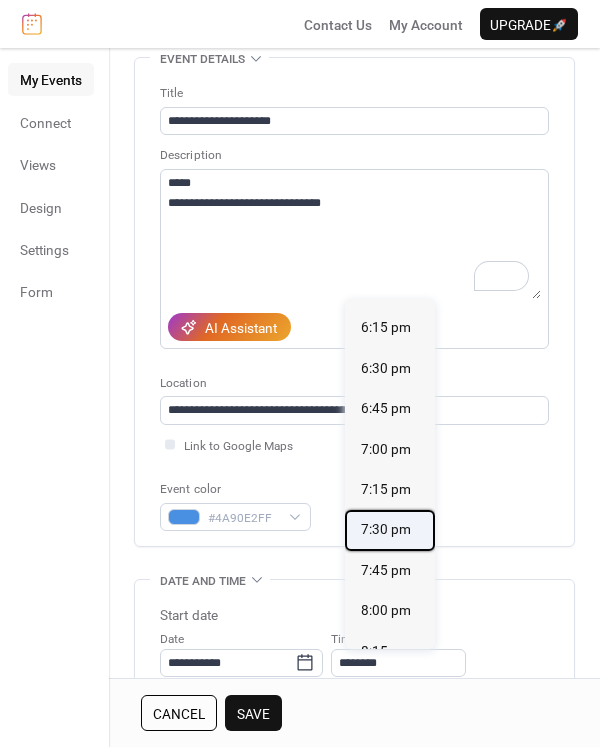 click on "7:30 pm" at bounding box center (386, 529) 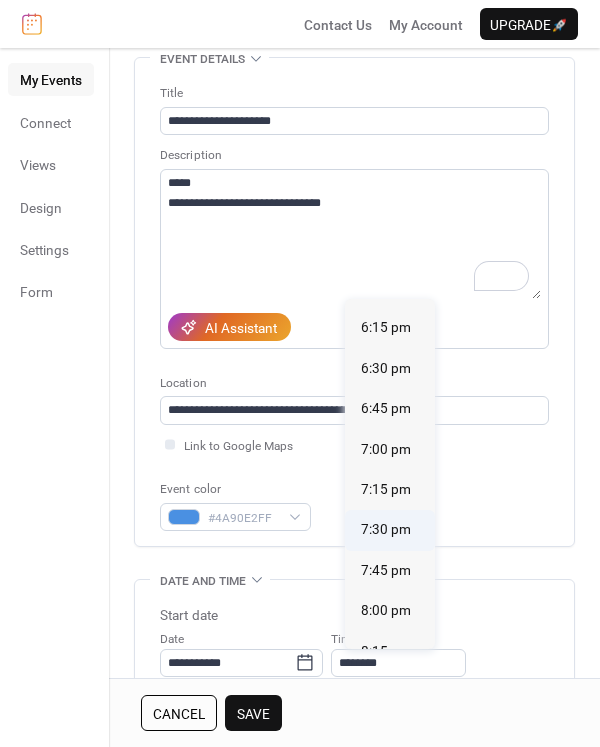 type on "*******" 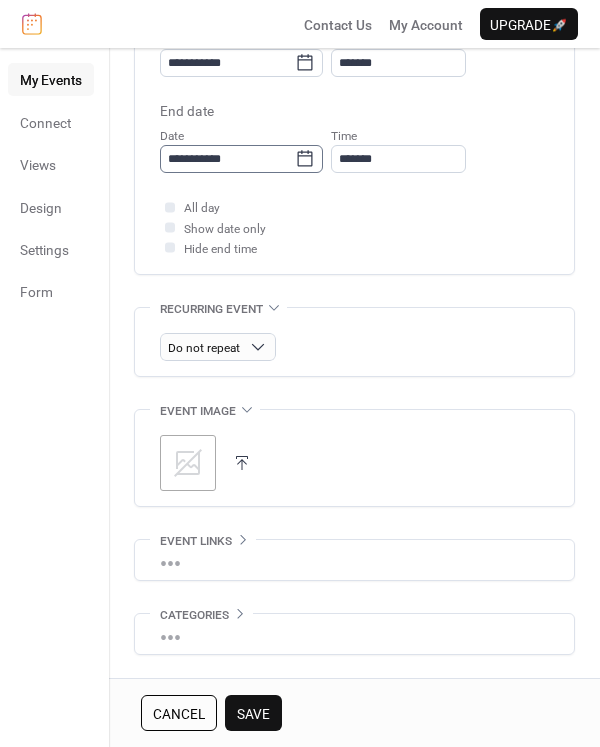 scroll, scrollTop: 842, scrollLeft: 0, axis: vertical 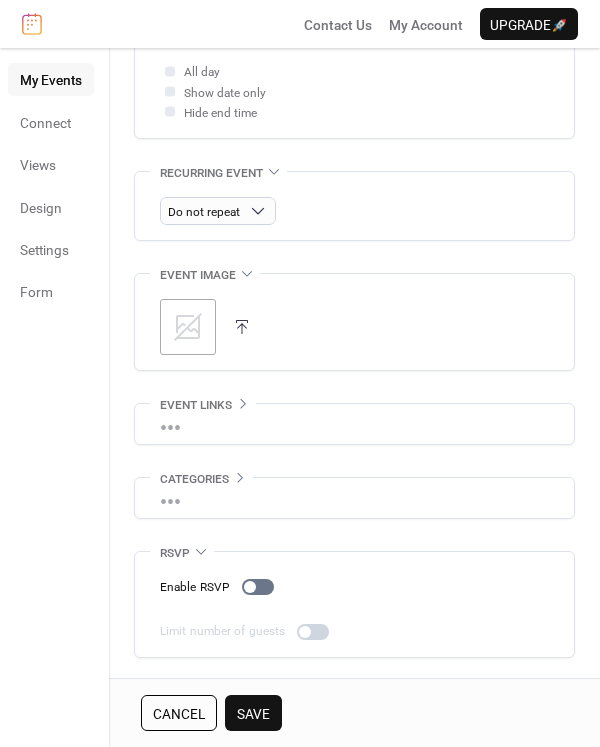 click on "Save" at bounding box center [253, 714] 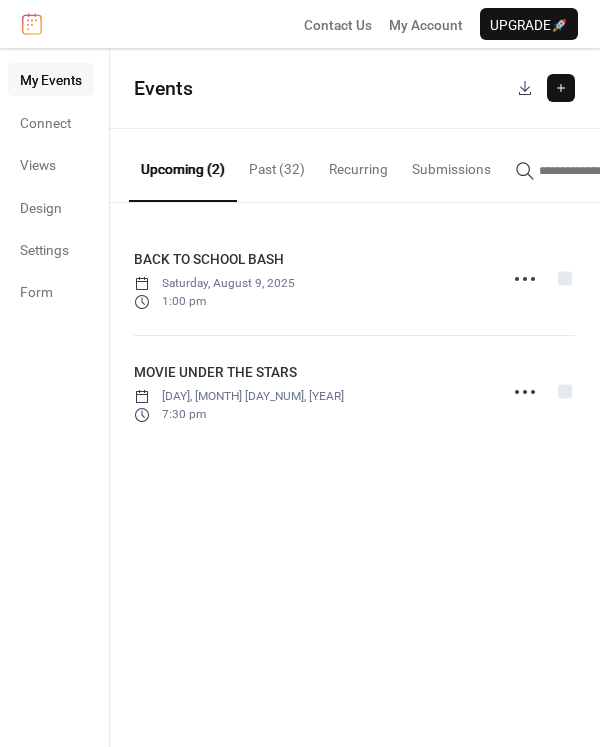 click at bounding box center (561, 88) 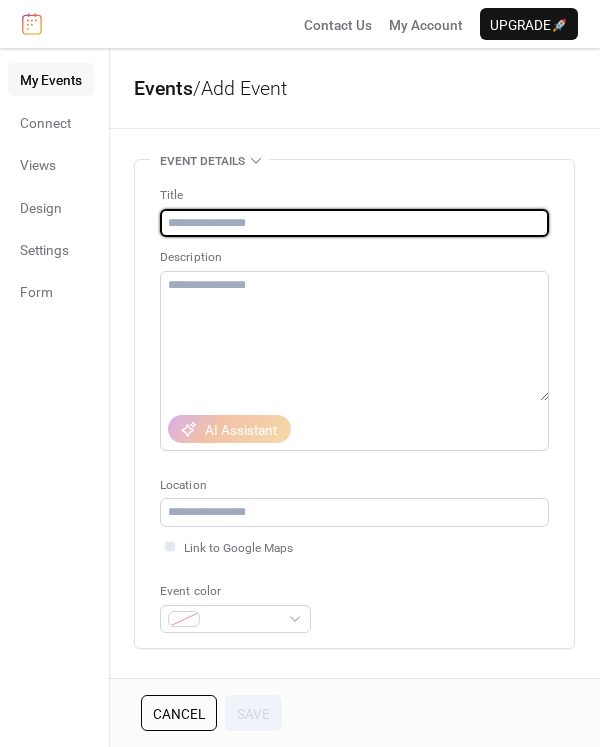 click at bounding box center (354, 223) 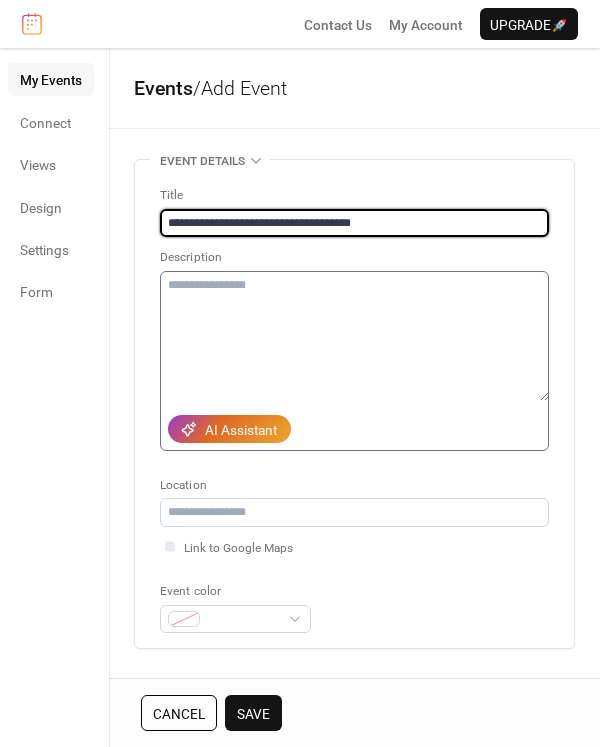 type on "**********" 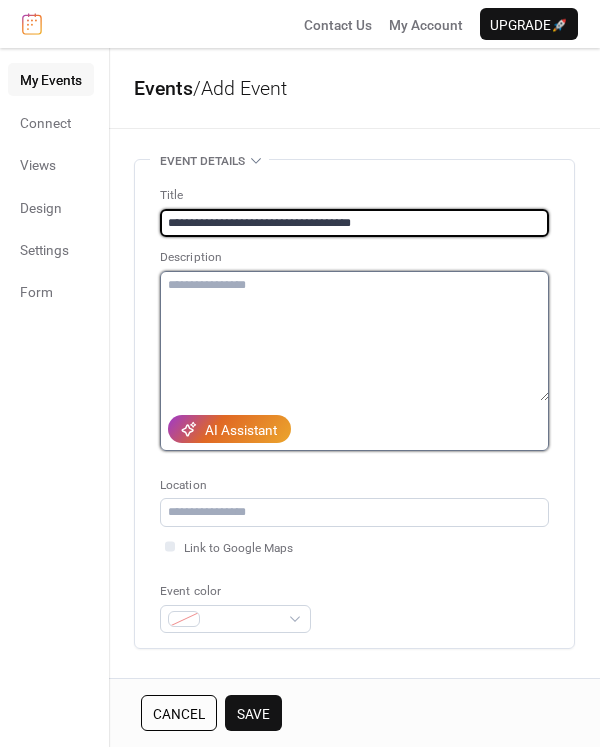click at bounding box center (354, 336) 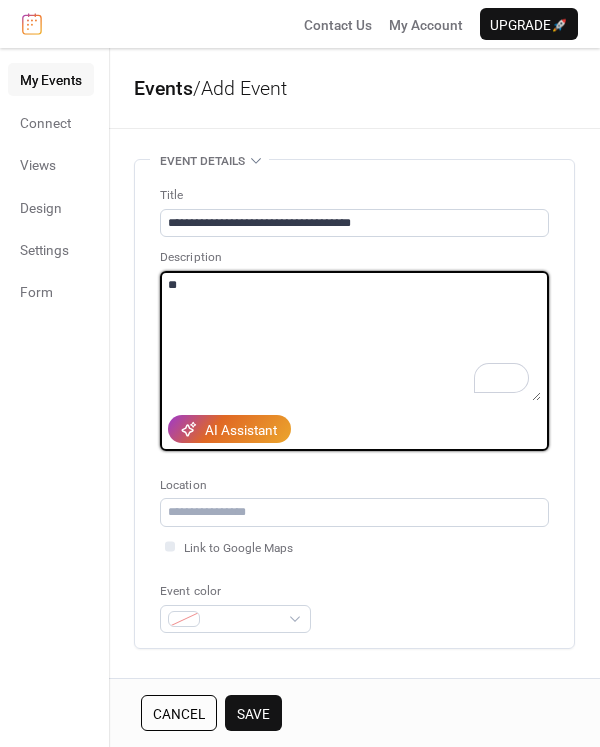 type on "*" 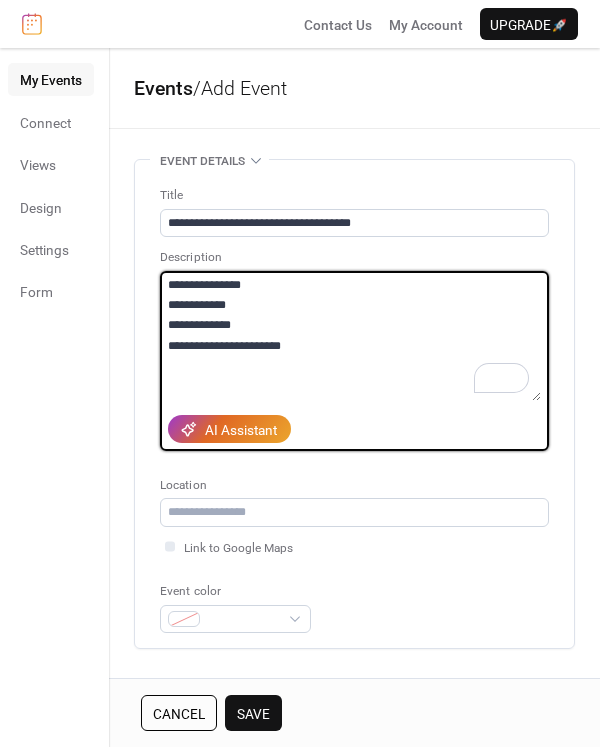 click on "**********" at bounding box center [350, 336] 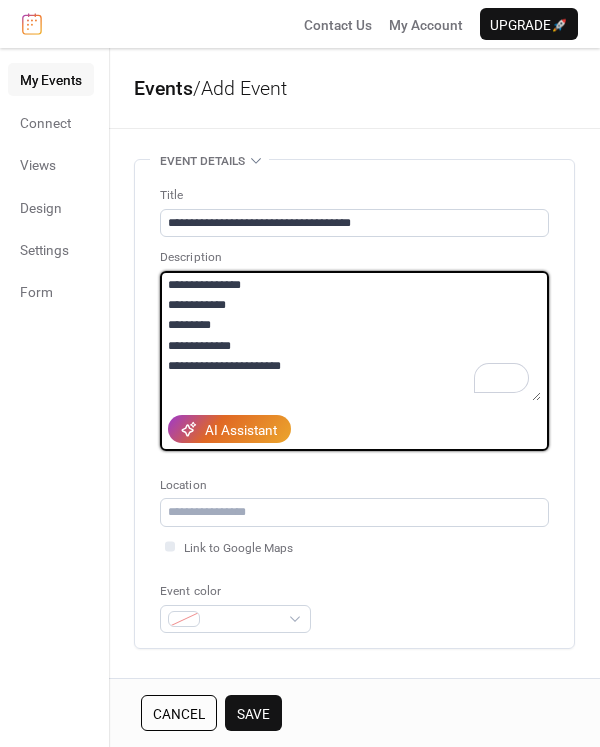 click on "**********" at bounding box center [350, 336] 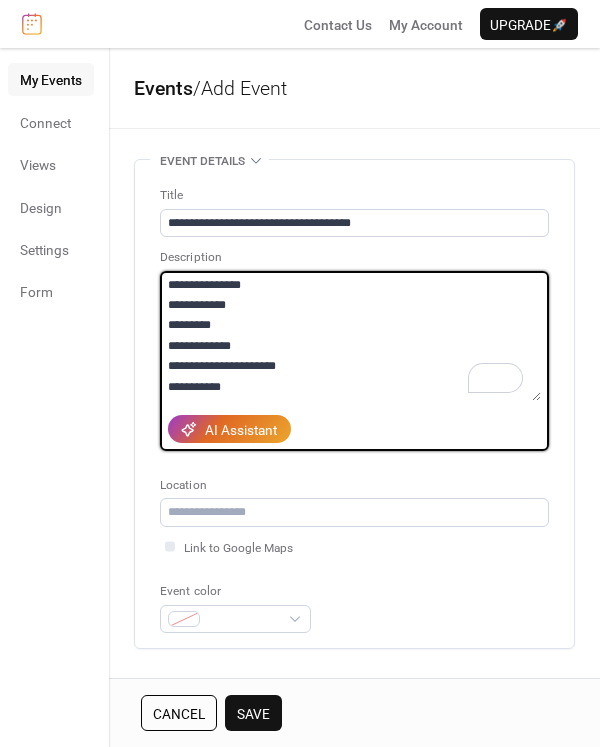 scroll, scrollTop: 14, scrollLeft: 0, axis: vertical 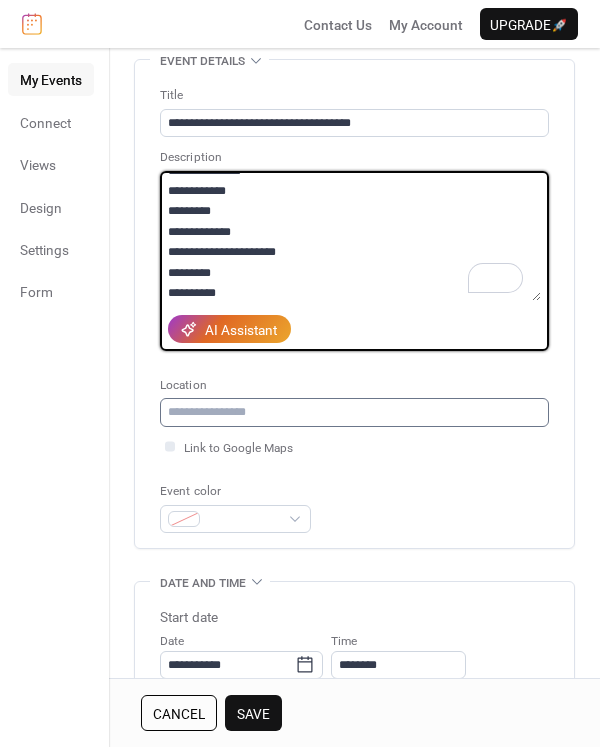 type on "**********" 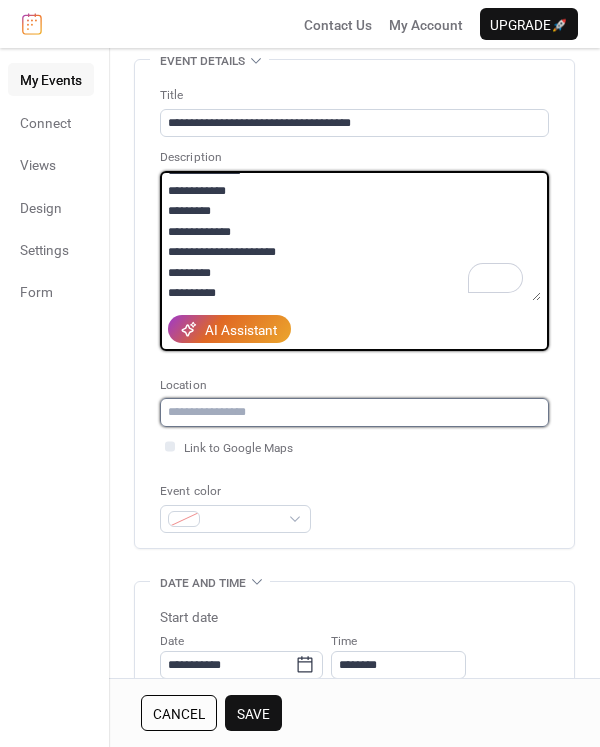 click at bounding box center [354, 412] 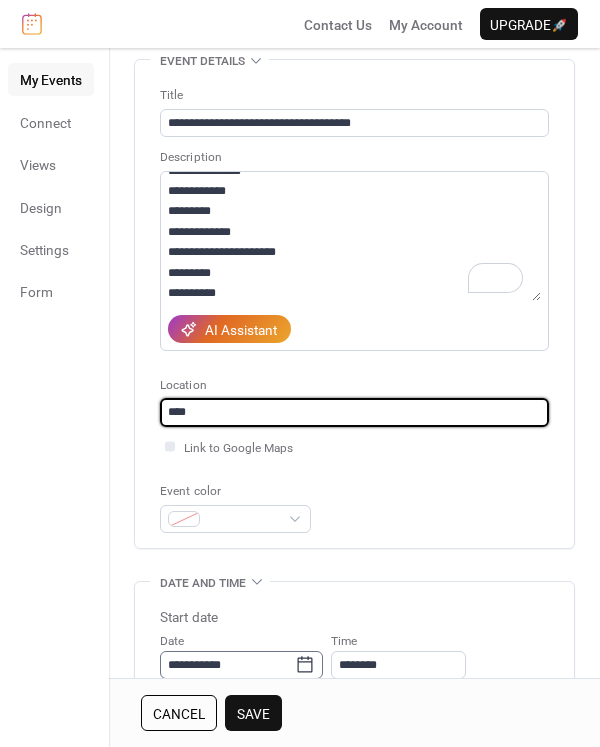 type on "***" 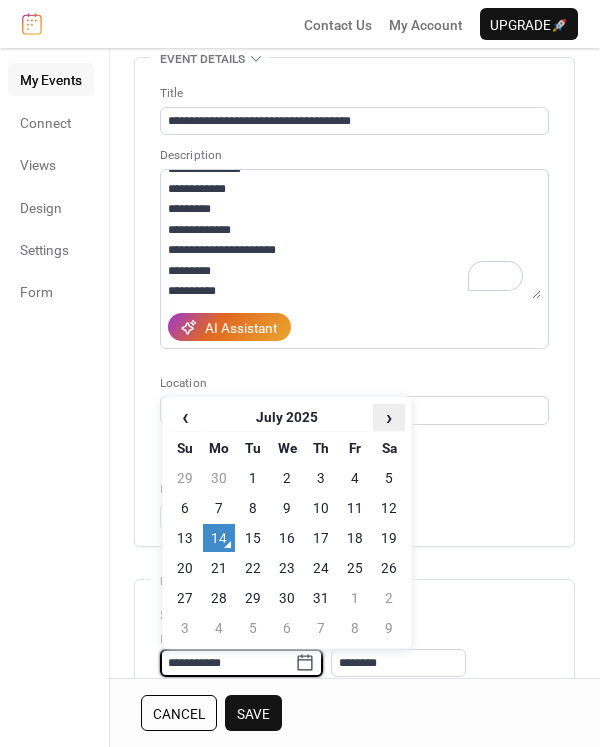 click on "›" at bounding box center [389, 417] 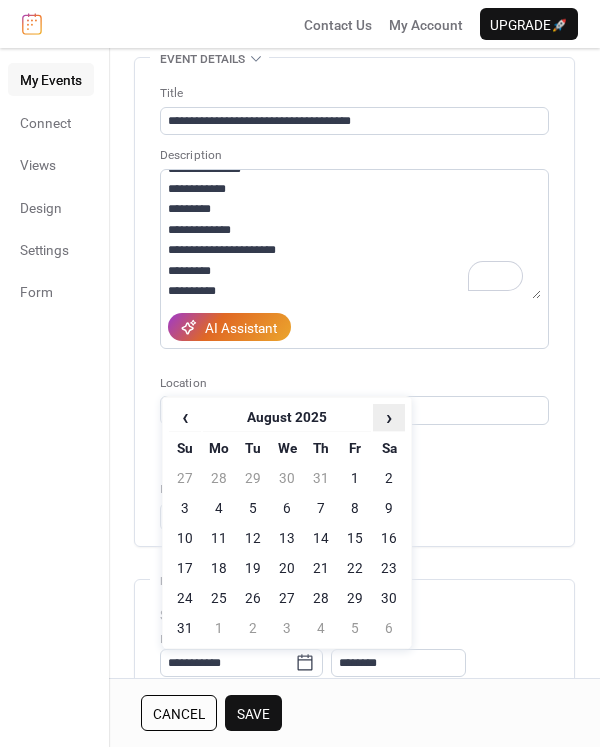 click on "›" at bounding box center [389, 417] 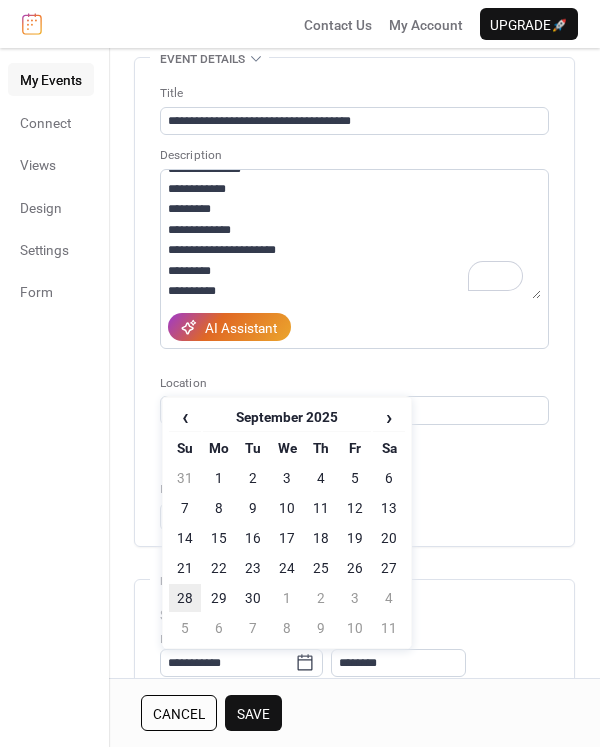 click on "28" at bounding box center [185, 598] 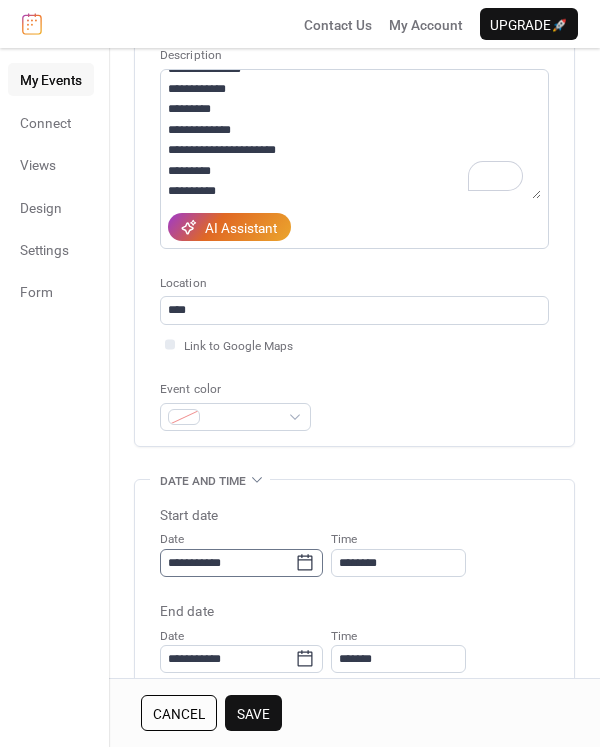 scroll, scrollTop: 302, scrollLeft: 0, axis: vertical 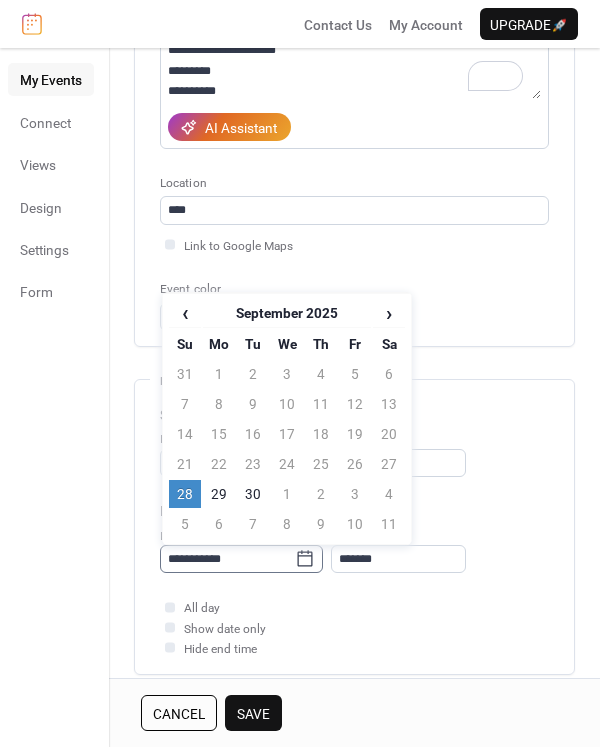 click 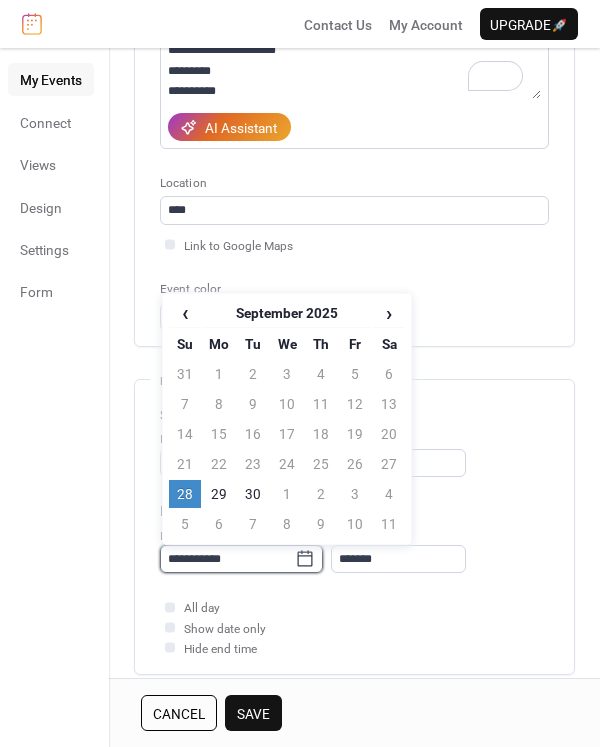 click on "**********" at bounding box center (227, 559) 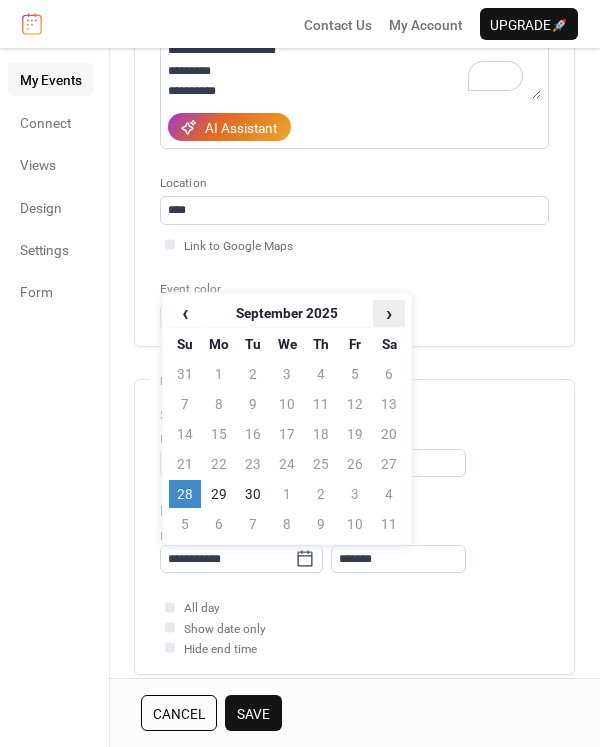 click on "›" at bounding box center (389, 313) 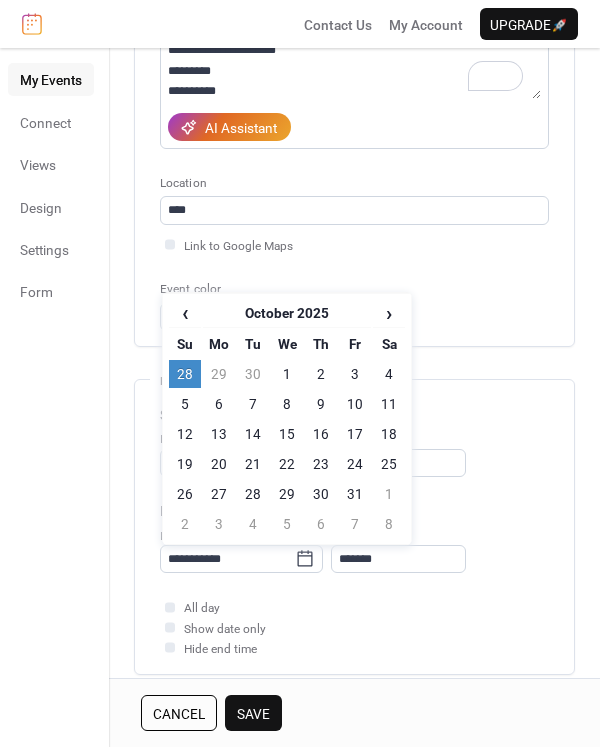 click on "2" at bounding box center [185, 524] 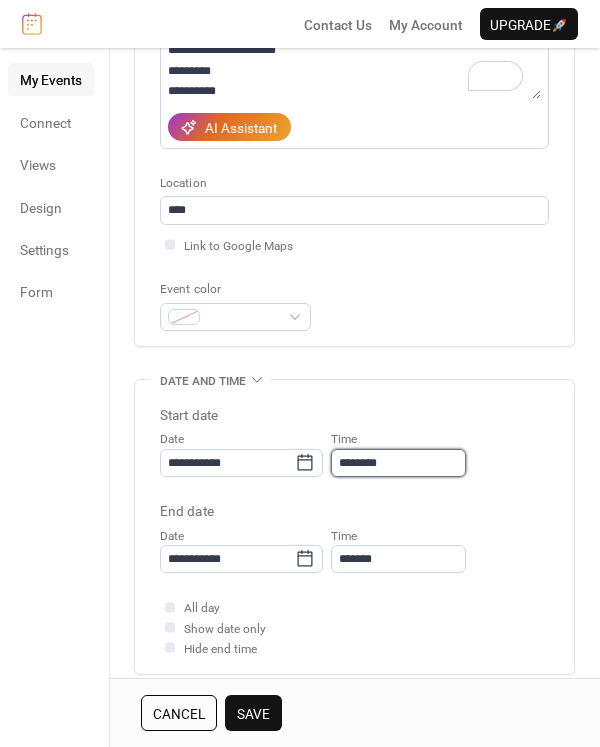click on "********" at bounding box center (398, 463) 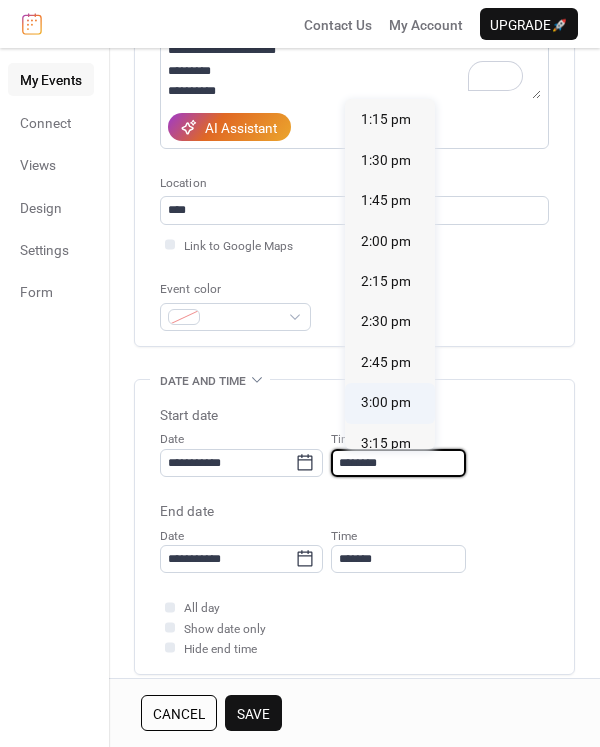 scroll, scrollTop: 2340, scrollLeft: 0, axis: vertical 